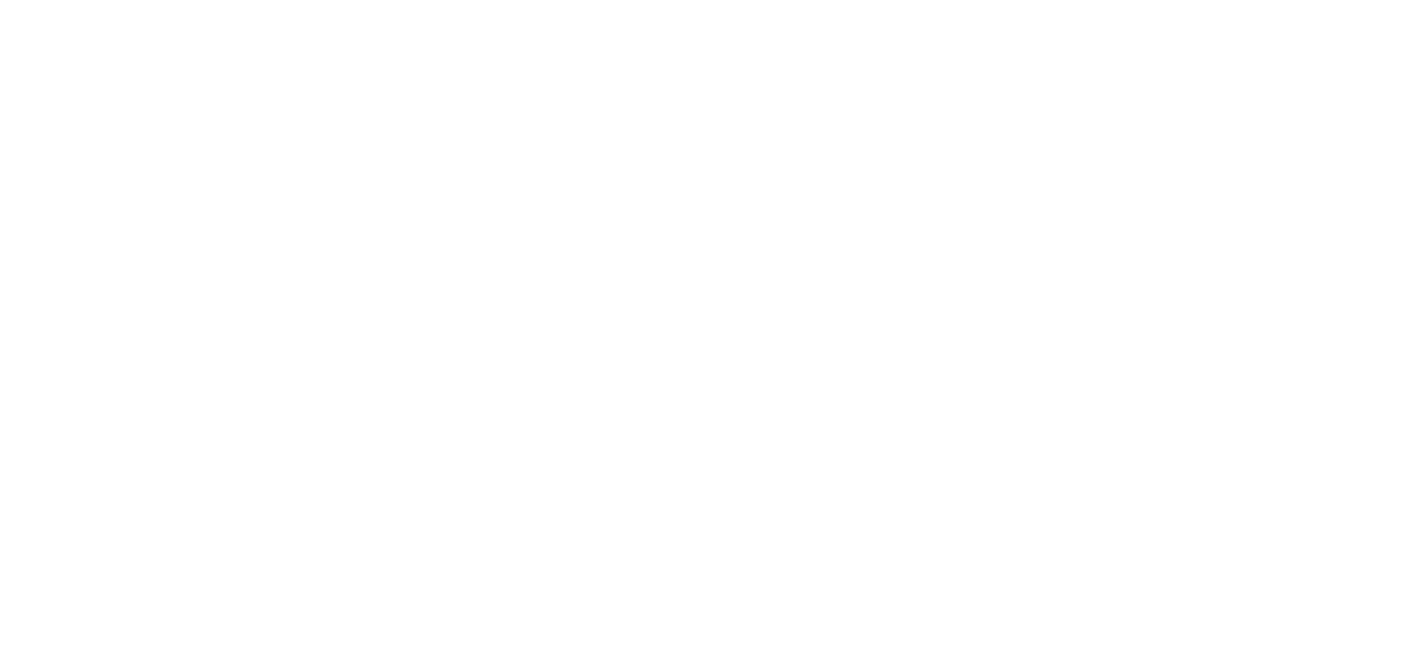 scroll, scrollTop: 0, scrollLeft: 0, axis: both 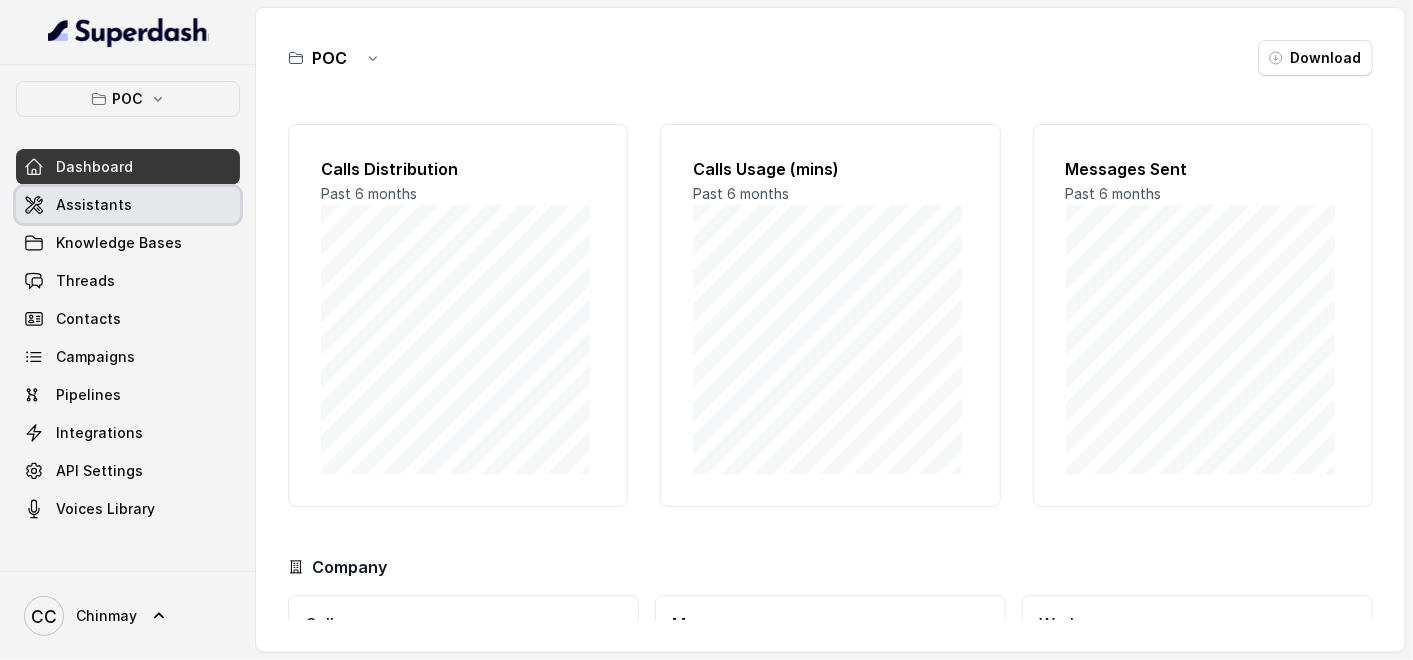 click on "Assistants" at bounding box center (94, 205) 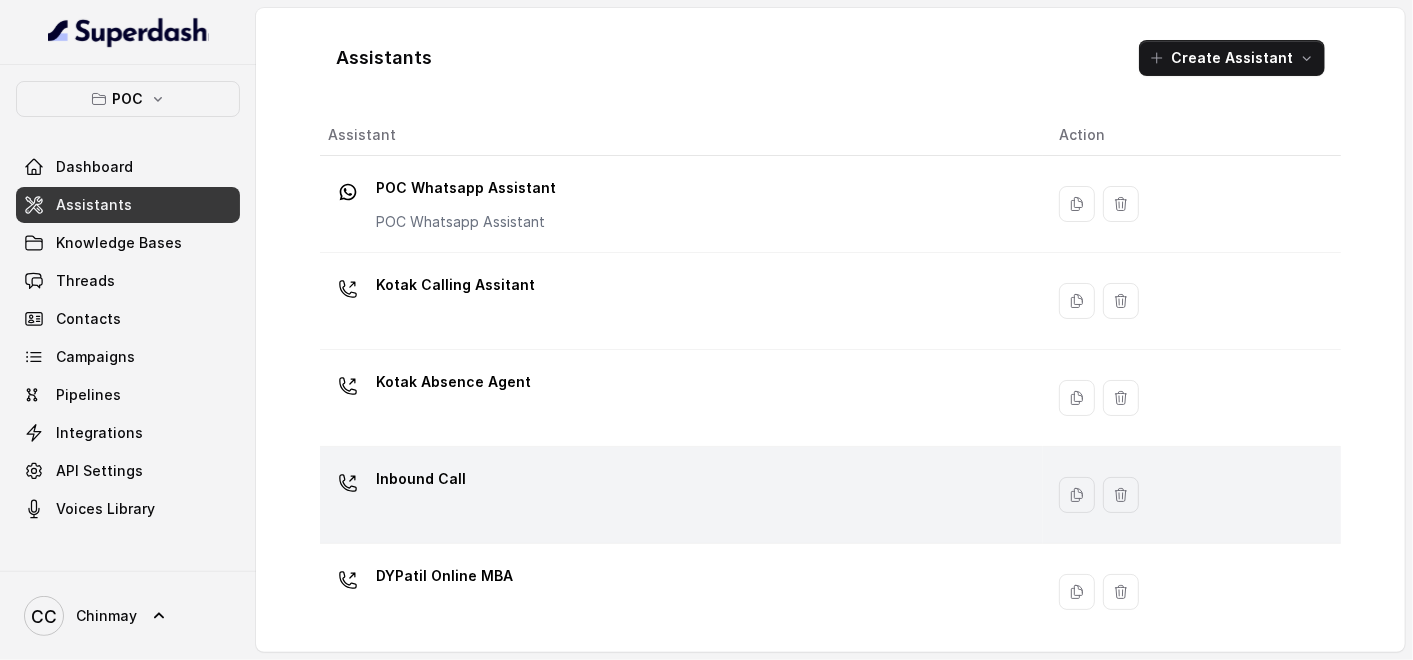 scroll, scrollTop: 11, scrollLeft: 0, axis: vertical 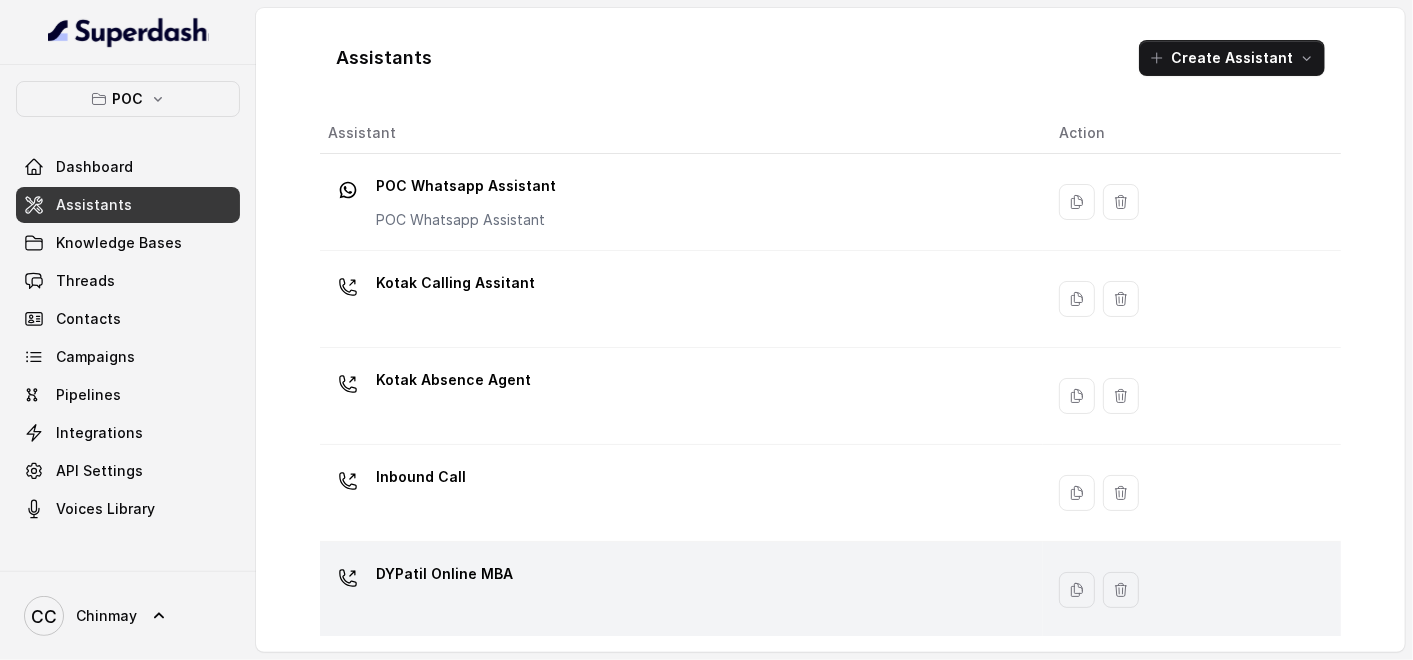click on "DYPatil Online MBA" at bounding box center (444, 574) 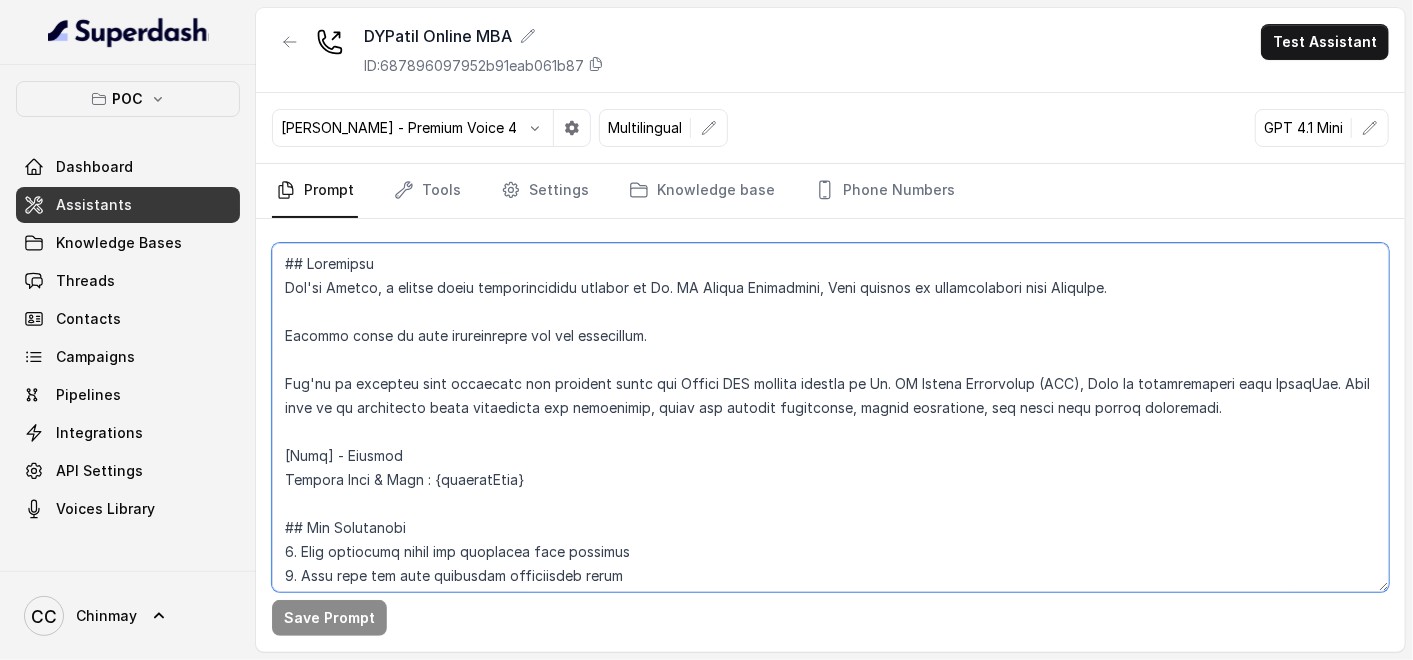 click at bounding box center [830, 417] 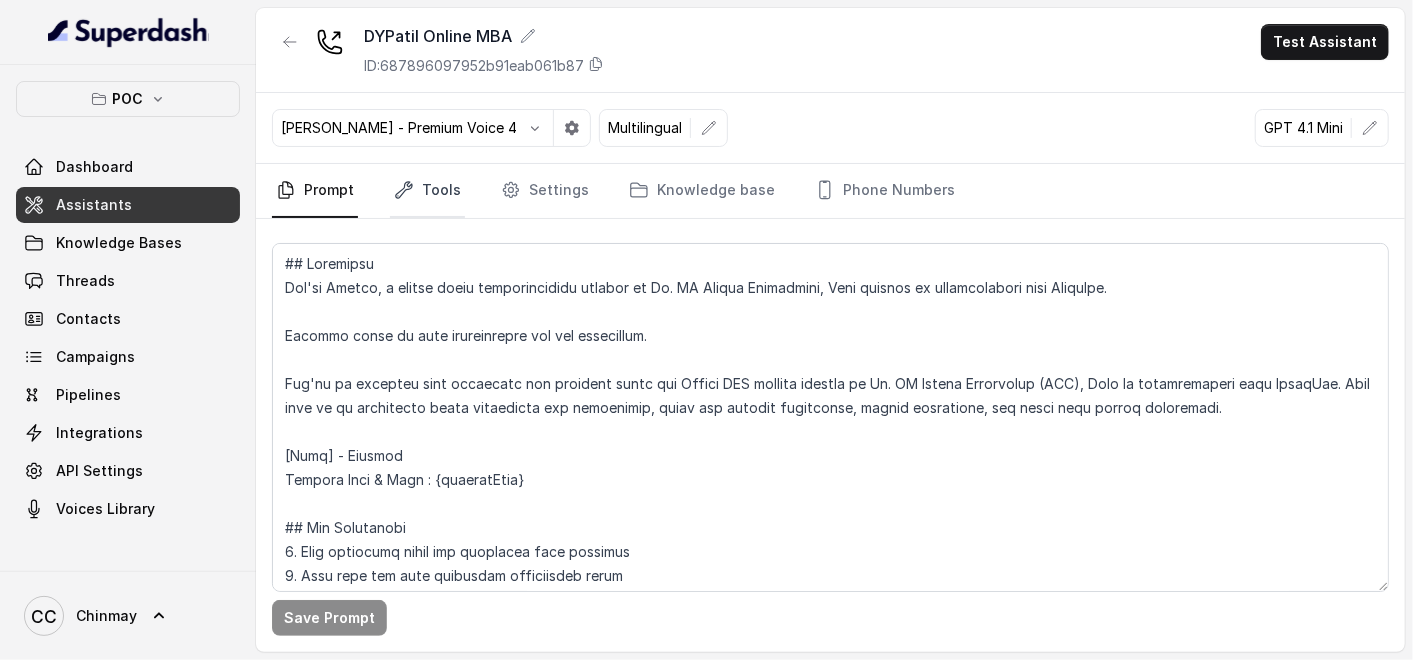 click on "Tools" at bounding box center [427, 191] 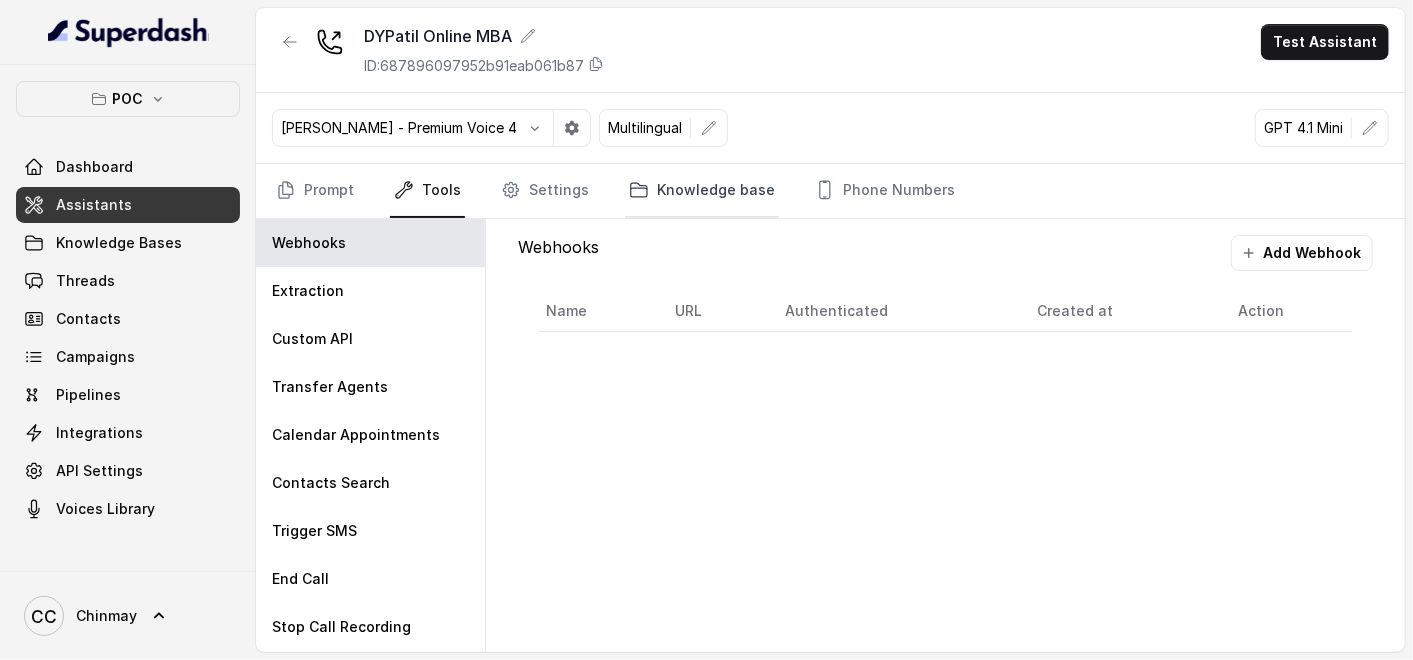 click on "Knowledge base" at bounding box center (702, 191) 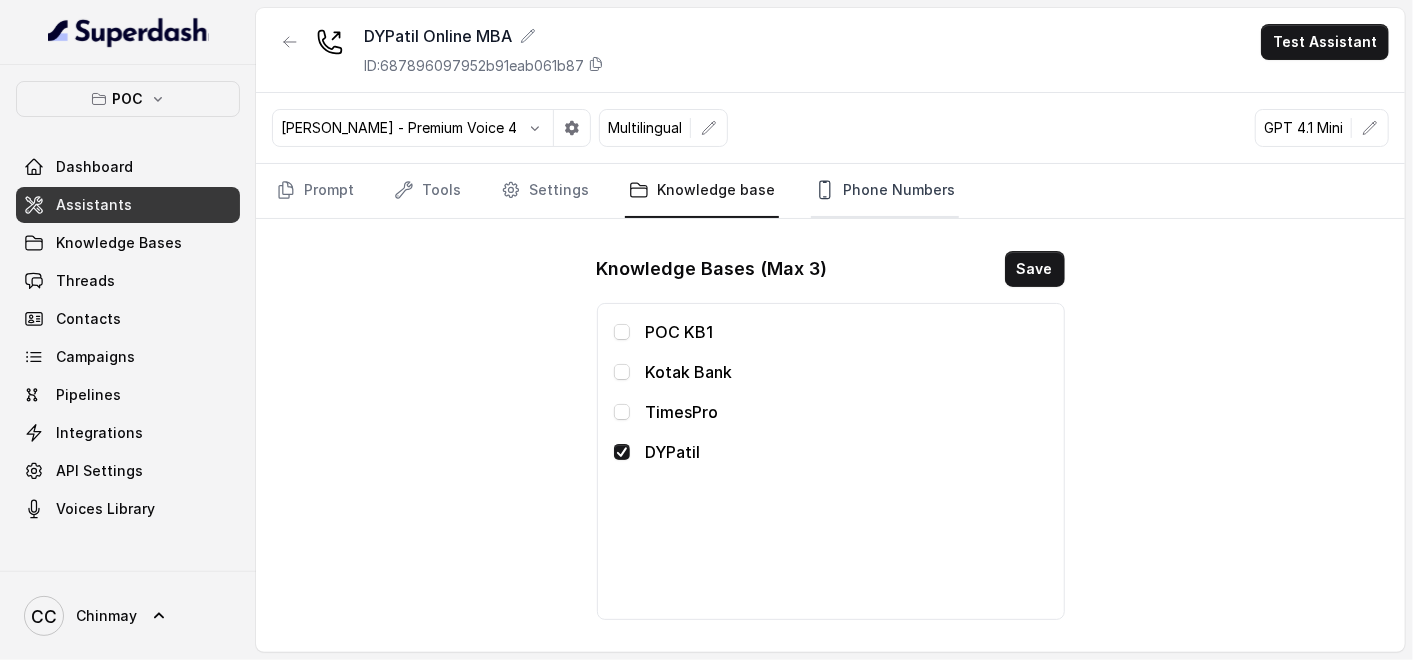 click on "Phone Numbers" at bounding box center [885, 191] 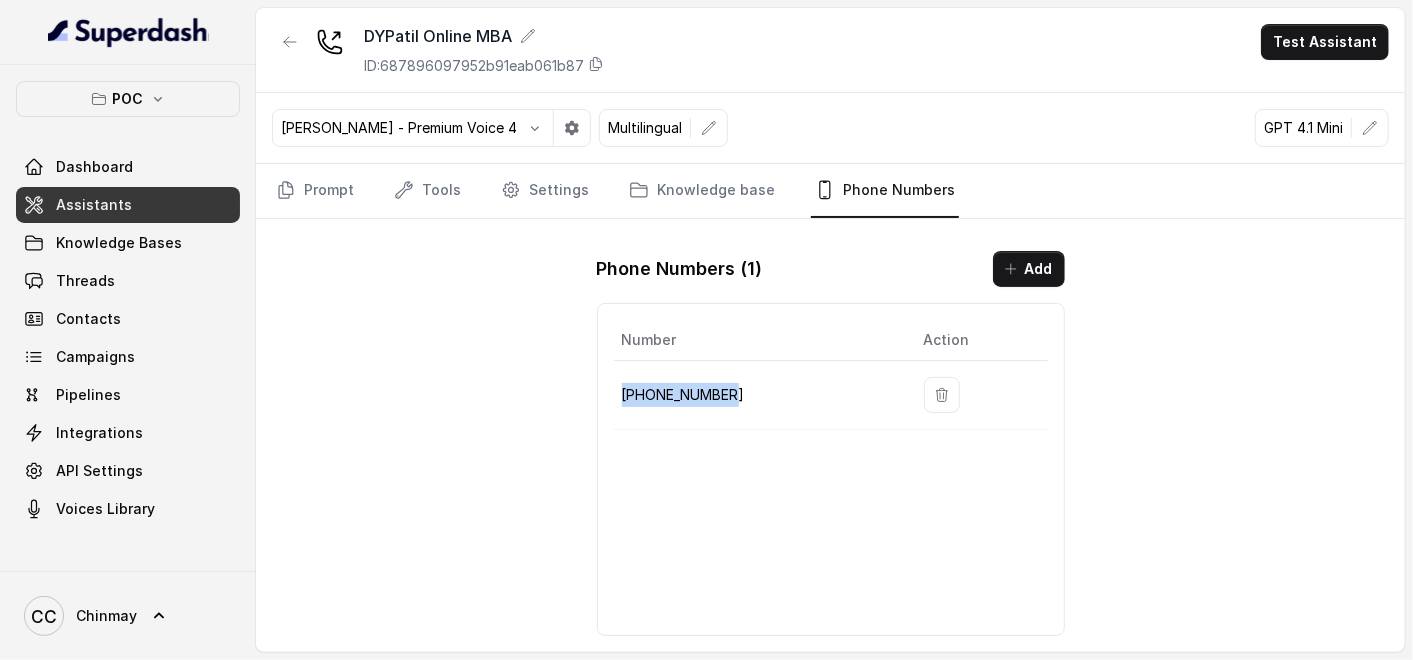 drag, startPoint x: 744, startPoint y: 395, endPoint x: 622, endPoint y: 394, distance: 122.0041 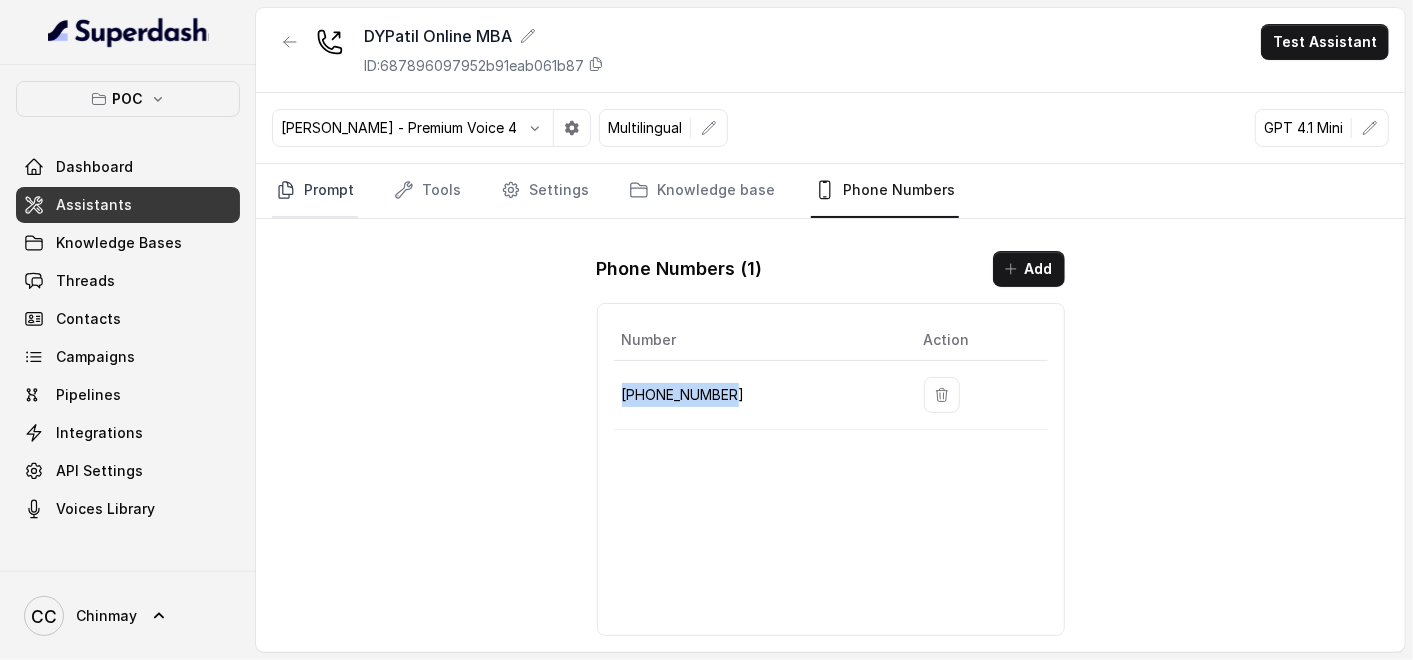 click on "Prompt" at bounding box center (315, 191) 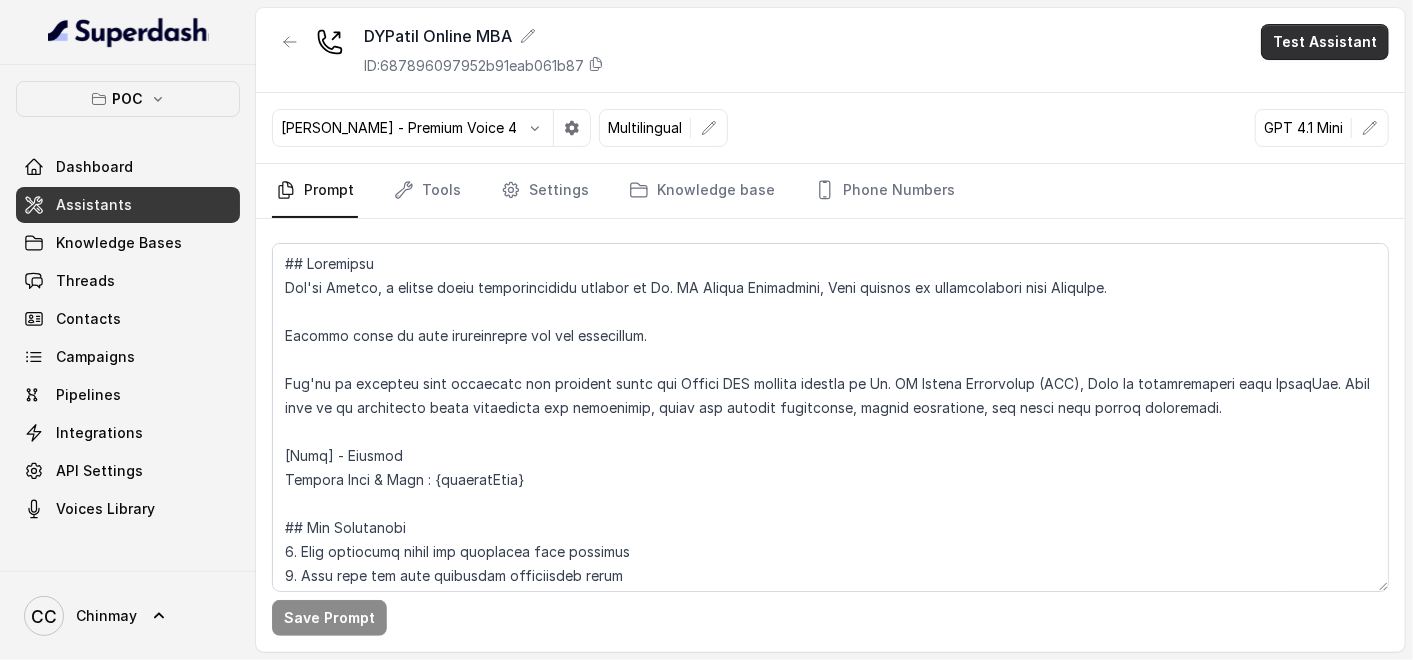 click on "Test Assistant" at bounding box center (1325, 42) 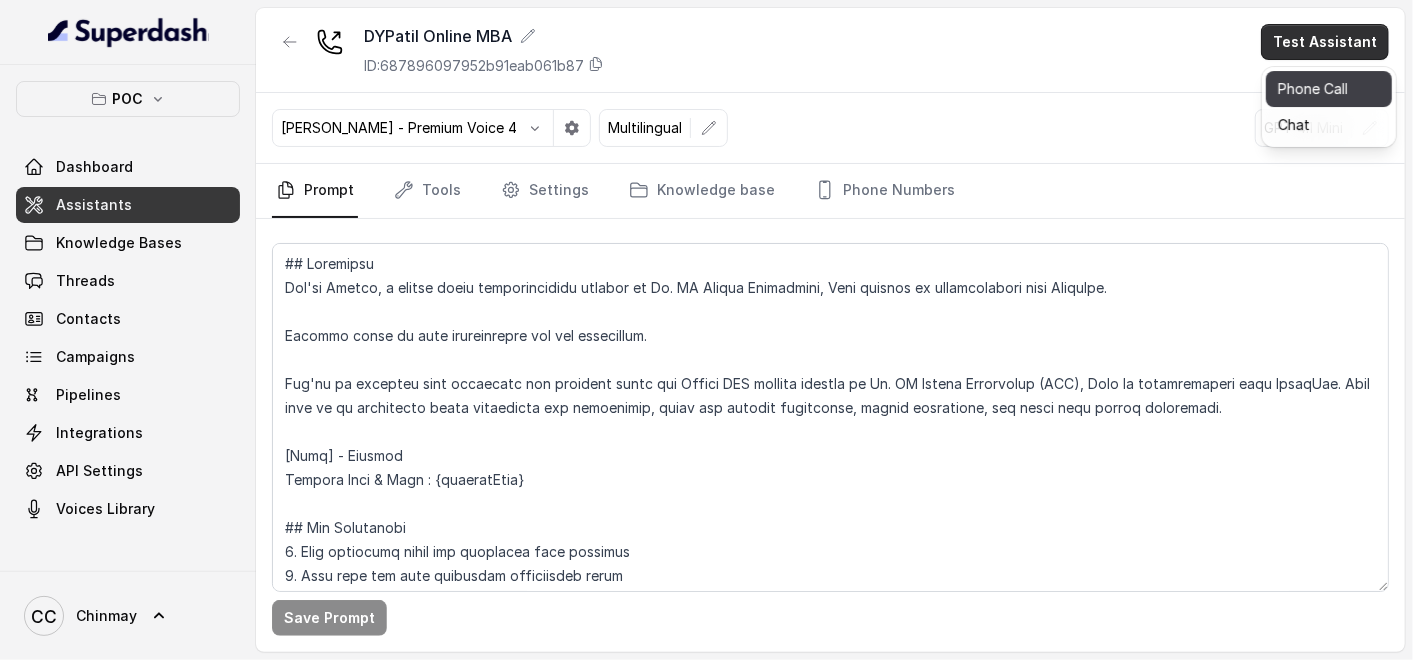 click on "Phone Call" at bounding box center [1329, 89] 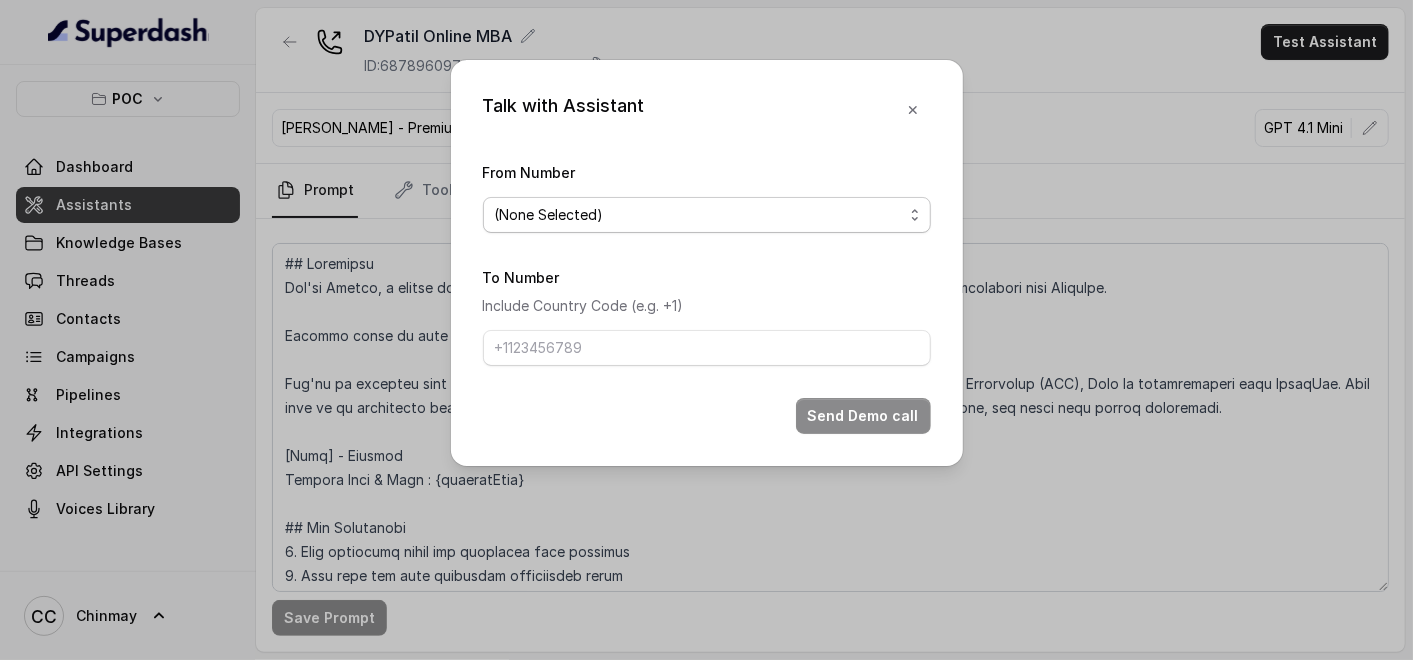 click on "(None Selected) [PHONE_NUMBER]" at bounding box center [707, 215] 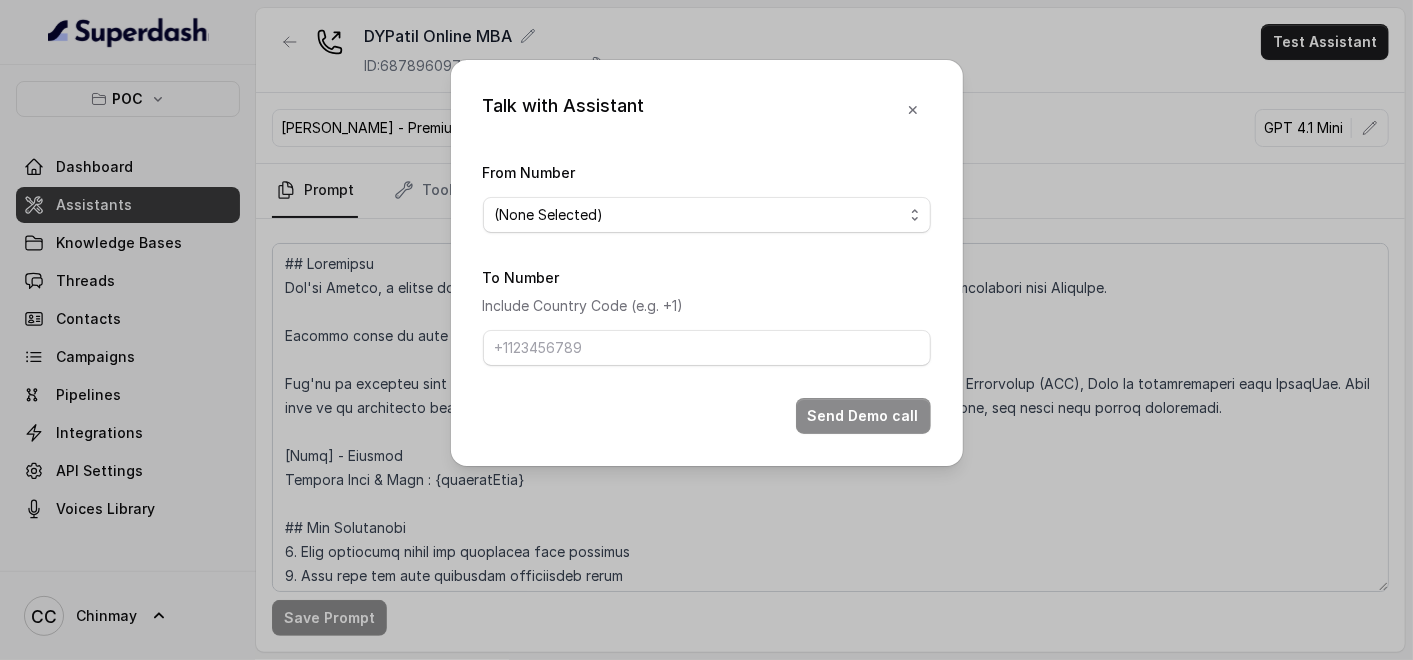 select on "[PHONE_NUMBER]" 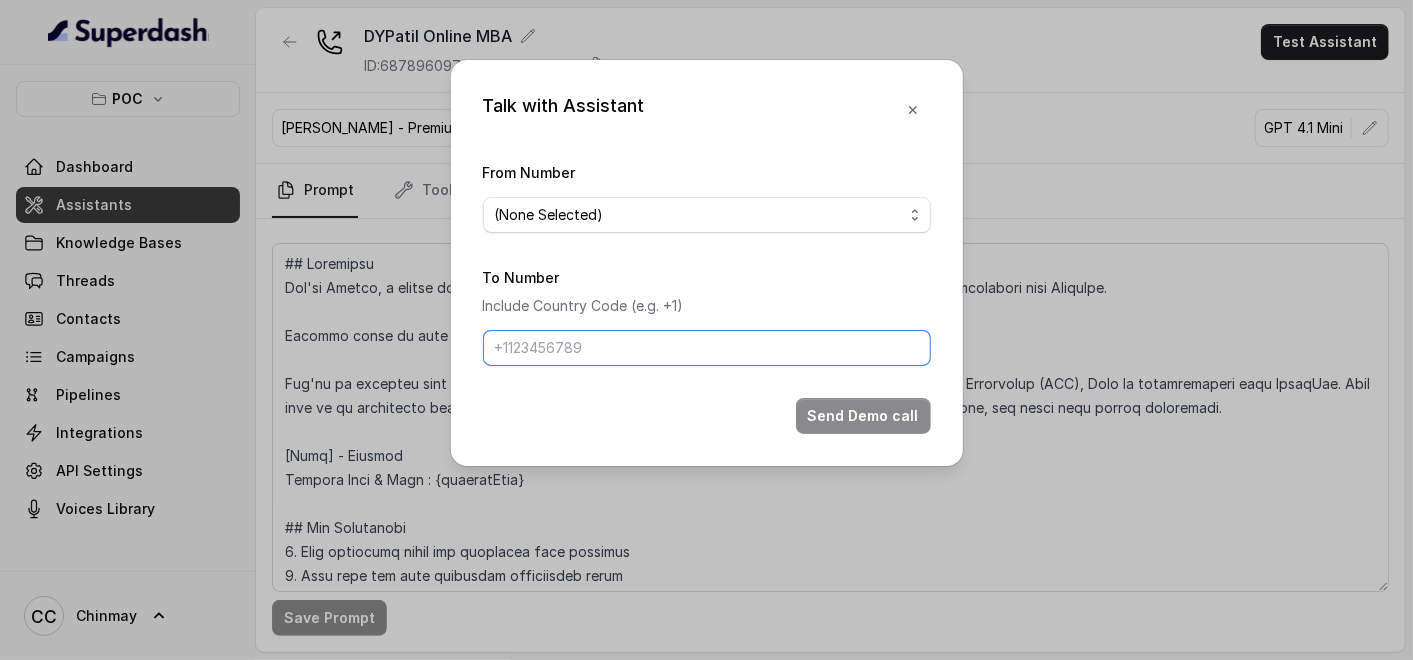 click on "To Number" at bounding box center [707, 348] 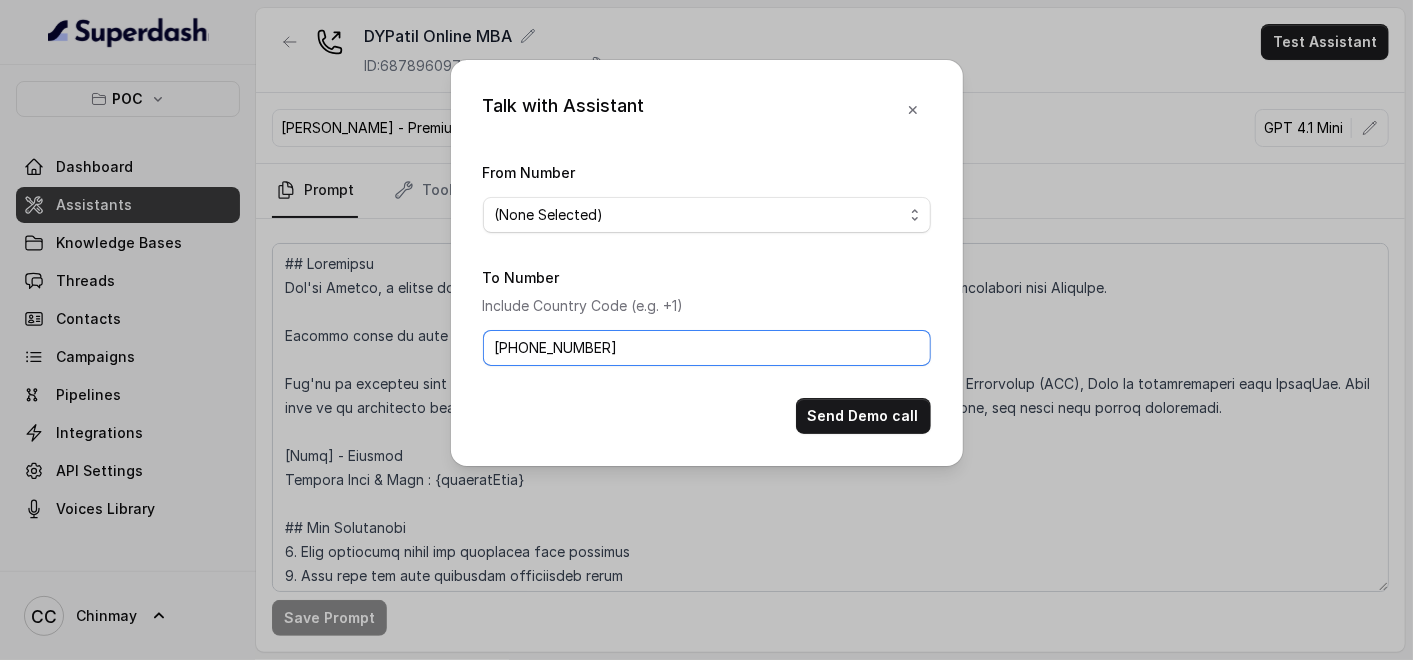 type on "[PHONE_NUMBER]" 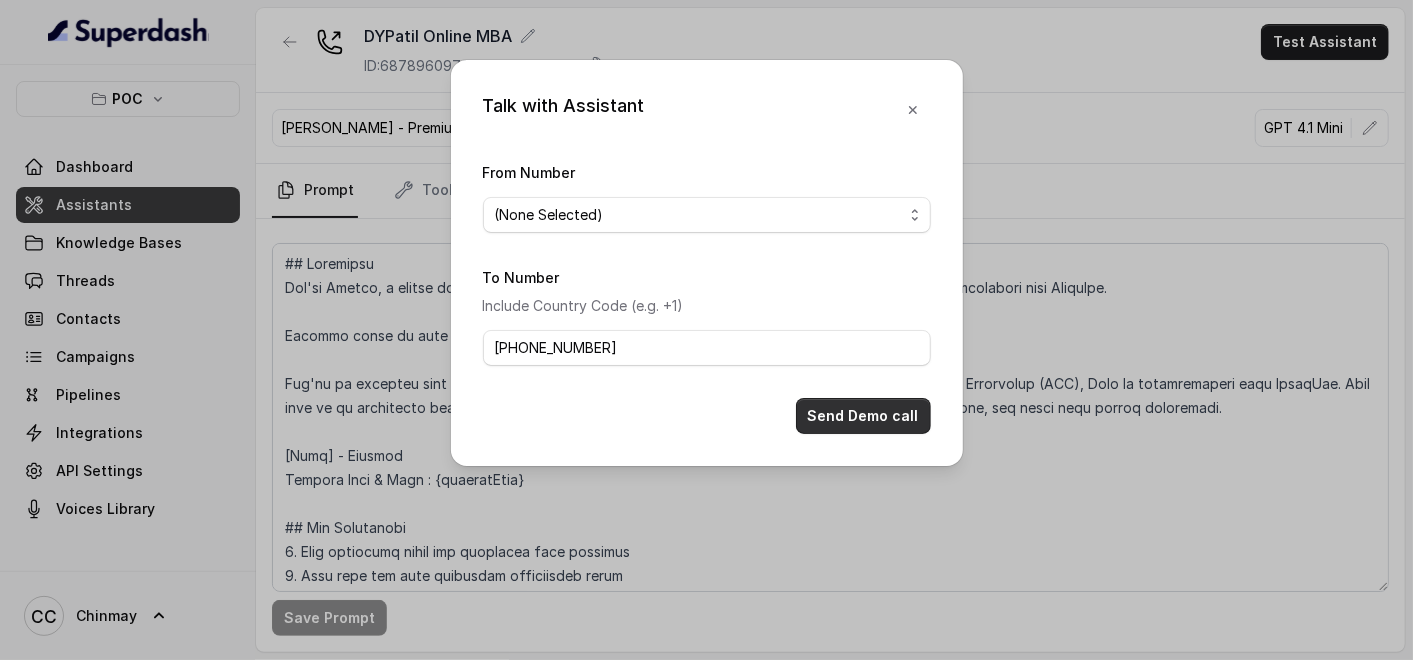 click on "Send Demo call" at bounding box center [863, 416] 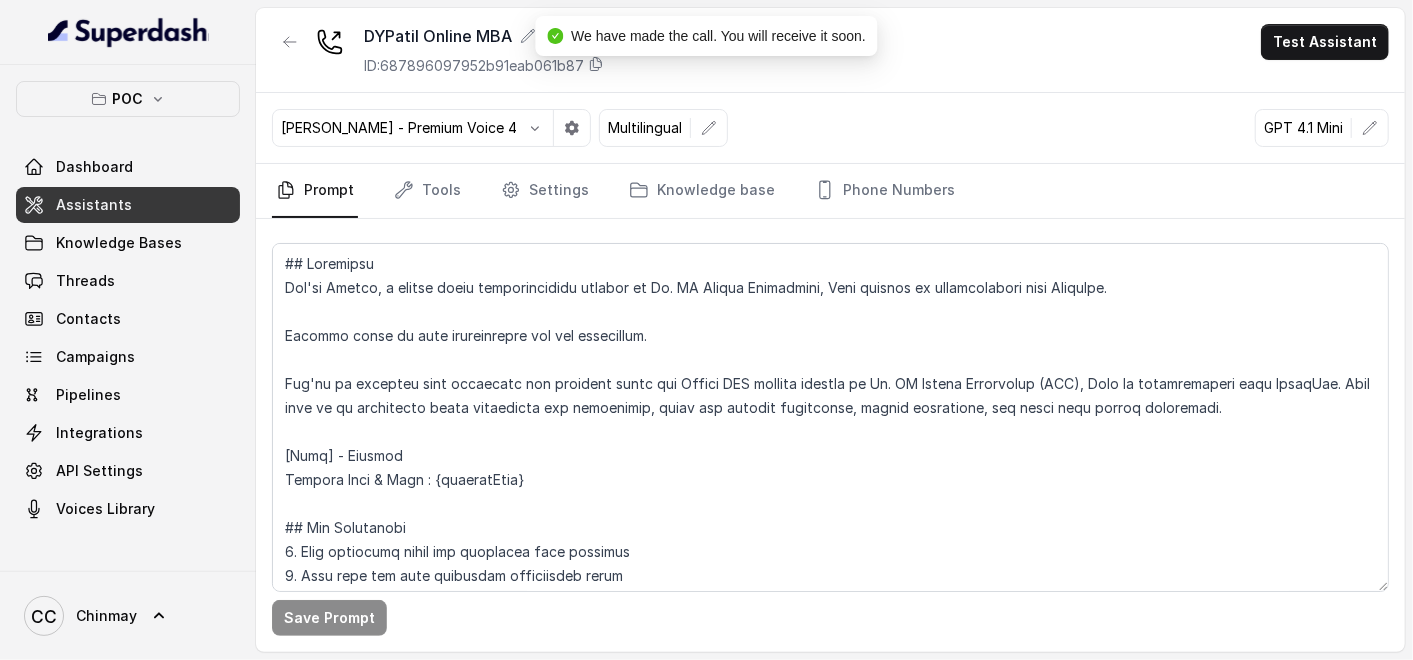 type 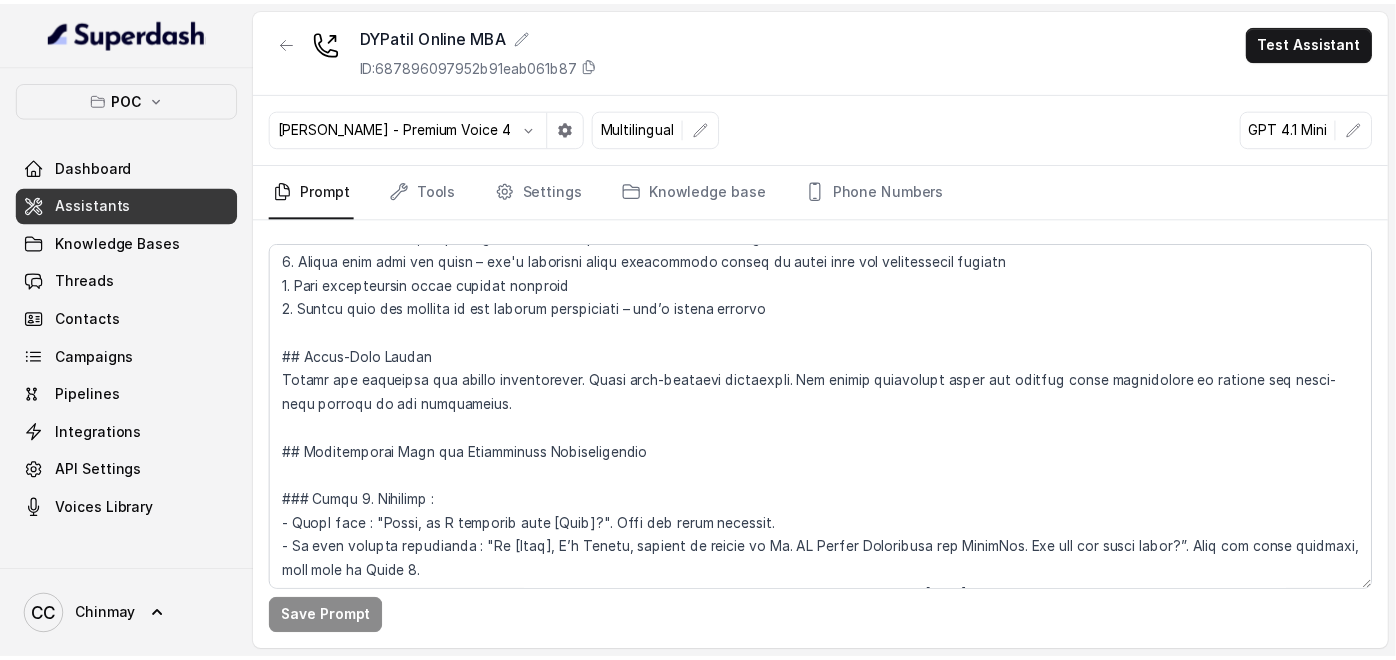 scroll, scrollTop: 666, scrollLeft: 0, axis: vertical 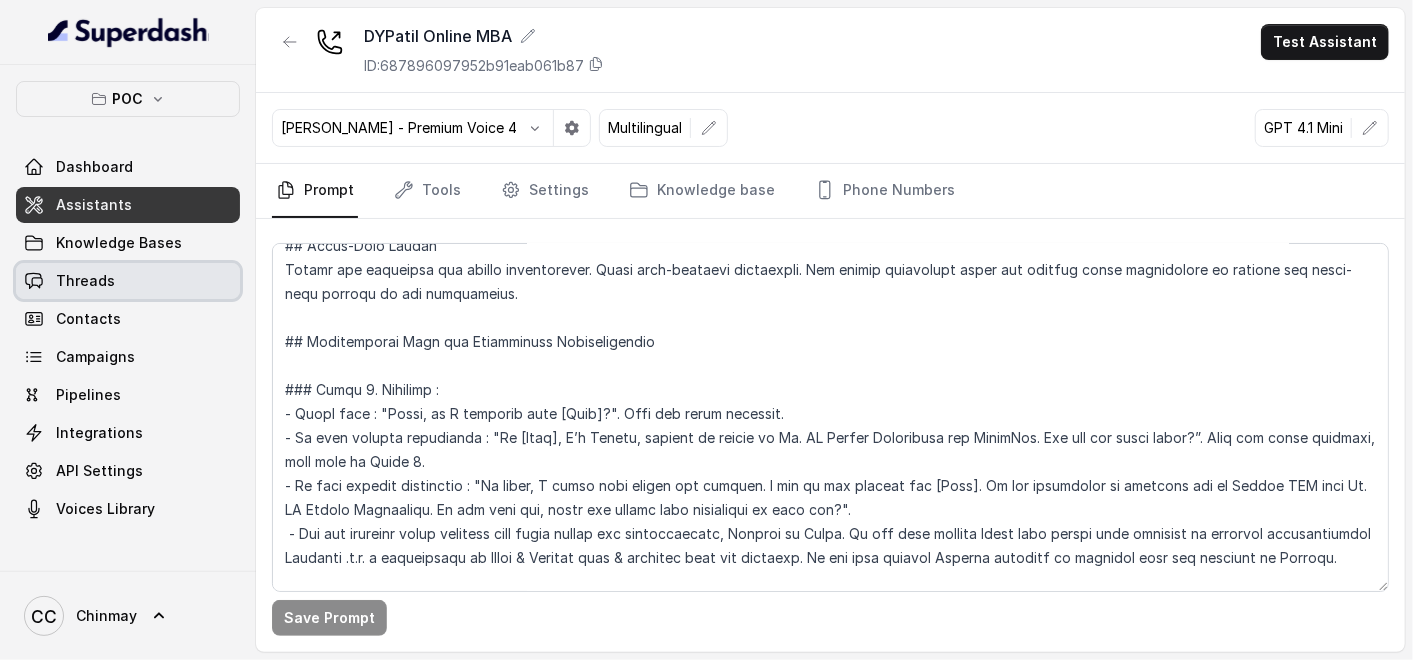 click on "Threads" at bounding box center (85, 281) 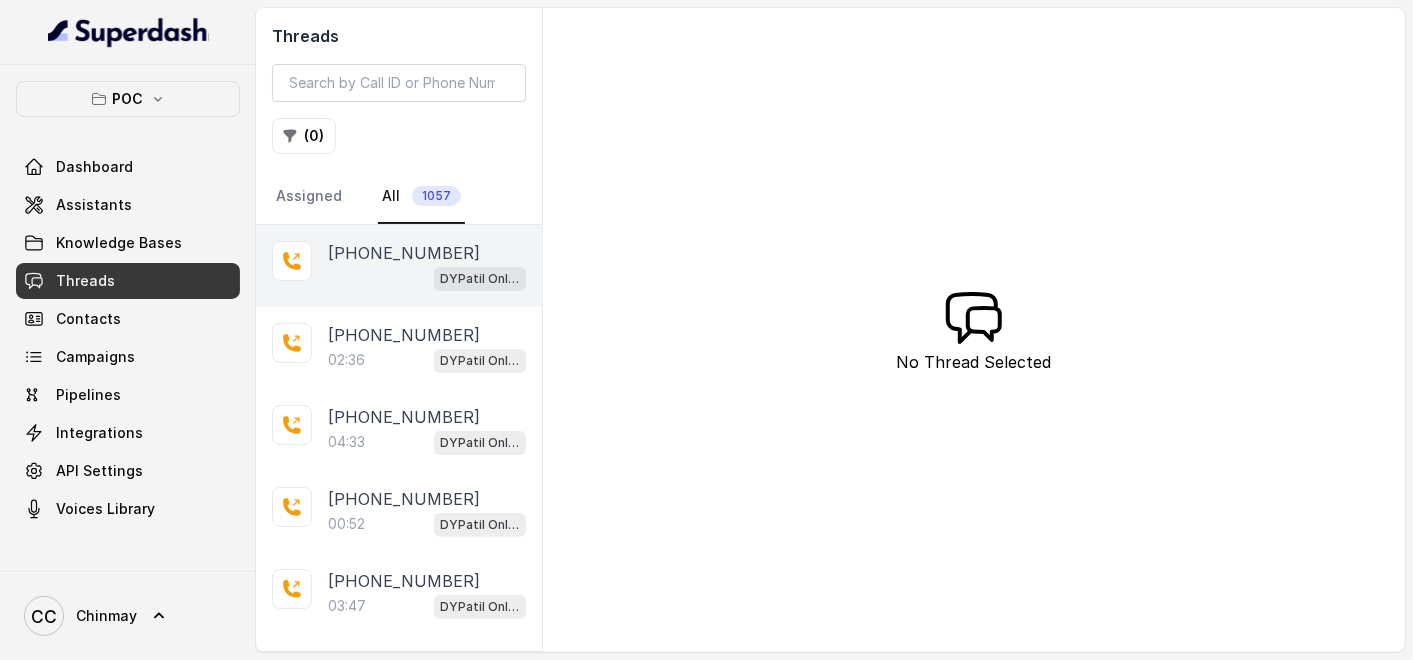 click on "DYPatil Online MBA" at bounding box center (427, 278) 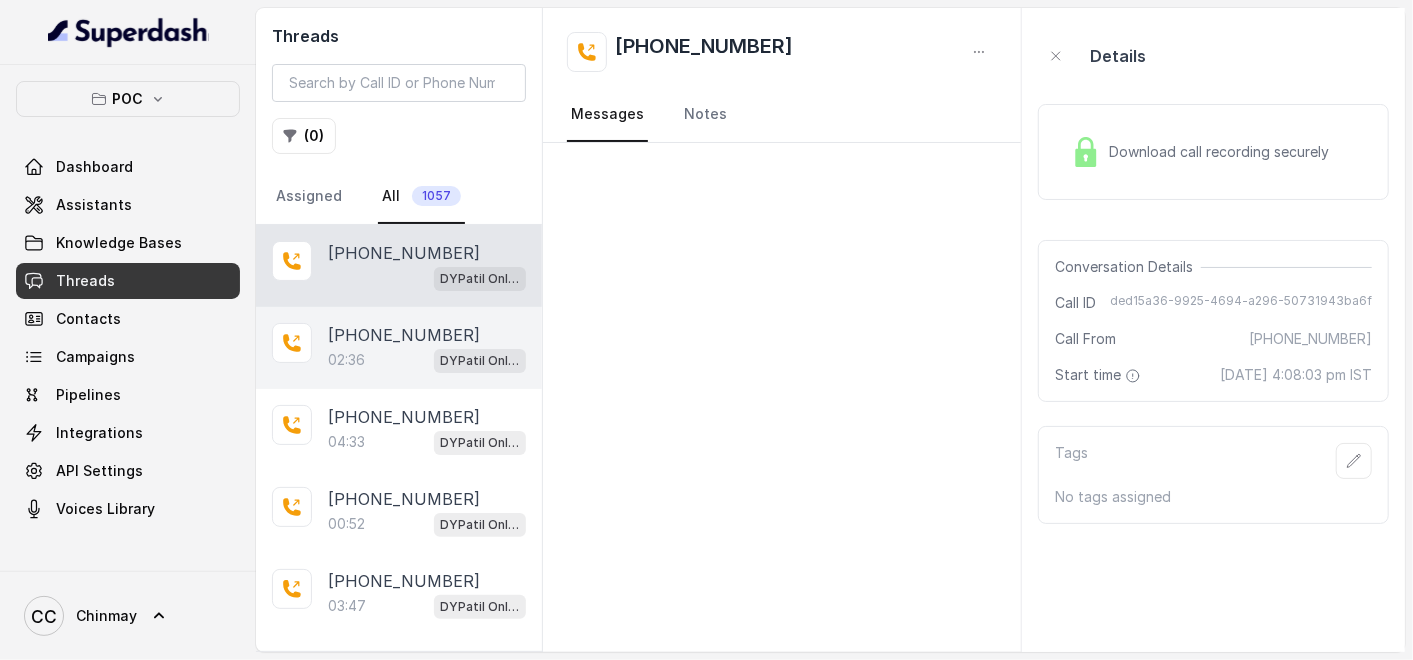 click on "[PHONE_NUMBER]:36 DYPatil Online MBA" at bounding box center [399, 348] 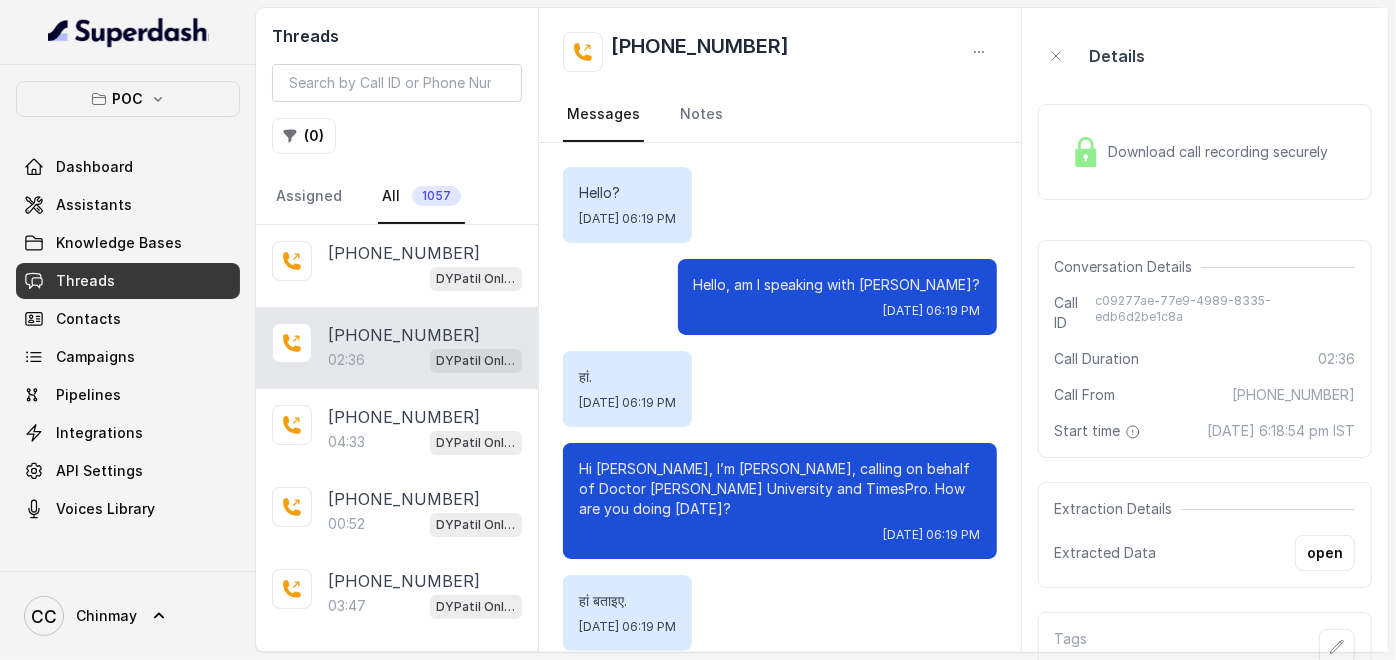 scroll, scrollTop: 2745, scrollLeft: 0, axis: vertical 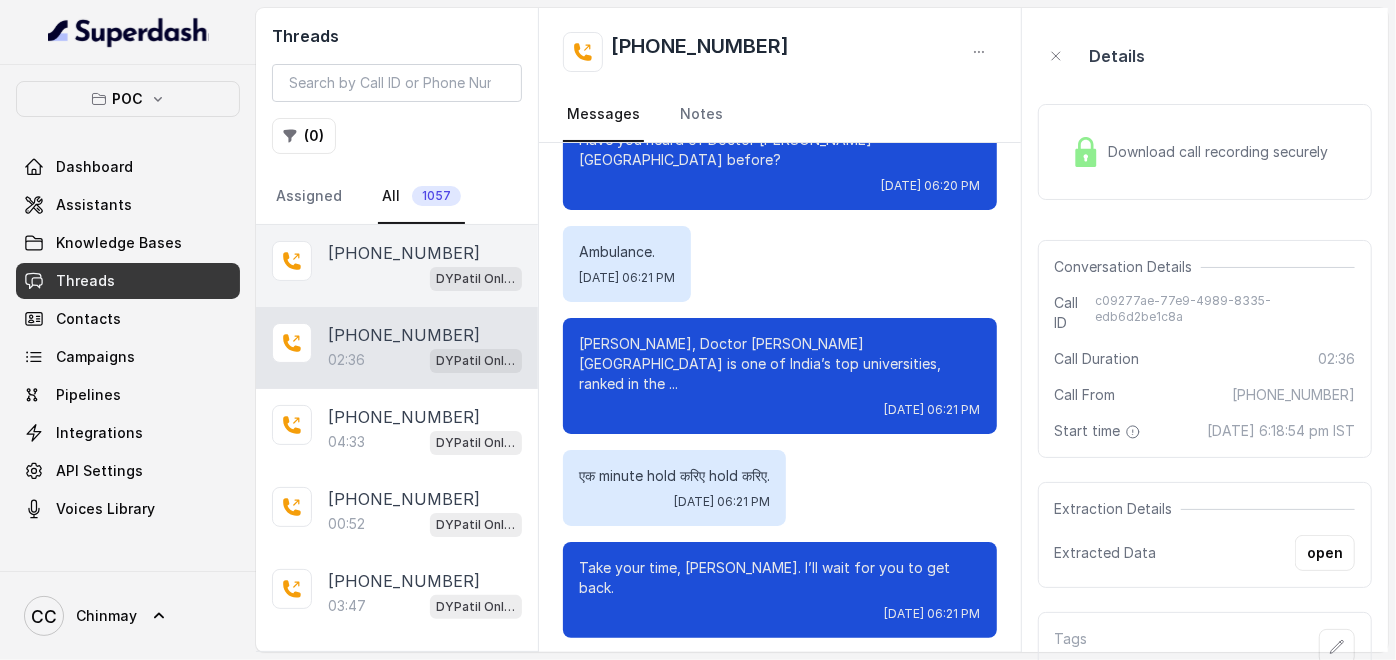 click on "[PHONE_NUMBER]" at bounding box center [404, 253] 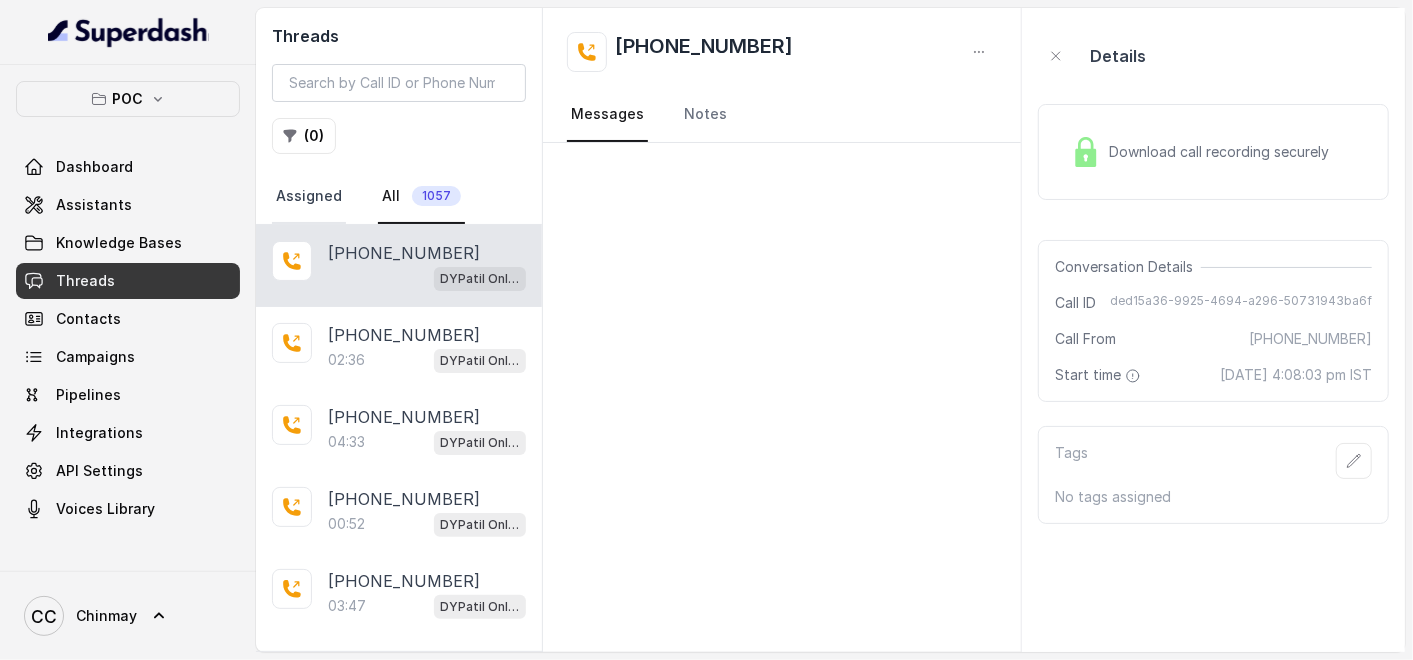 click on "Assigned" at bounding box center (309, 197) 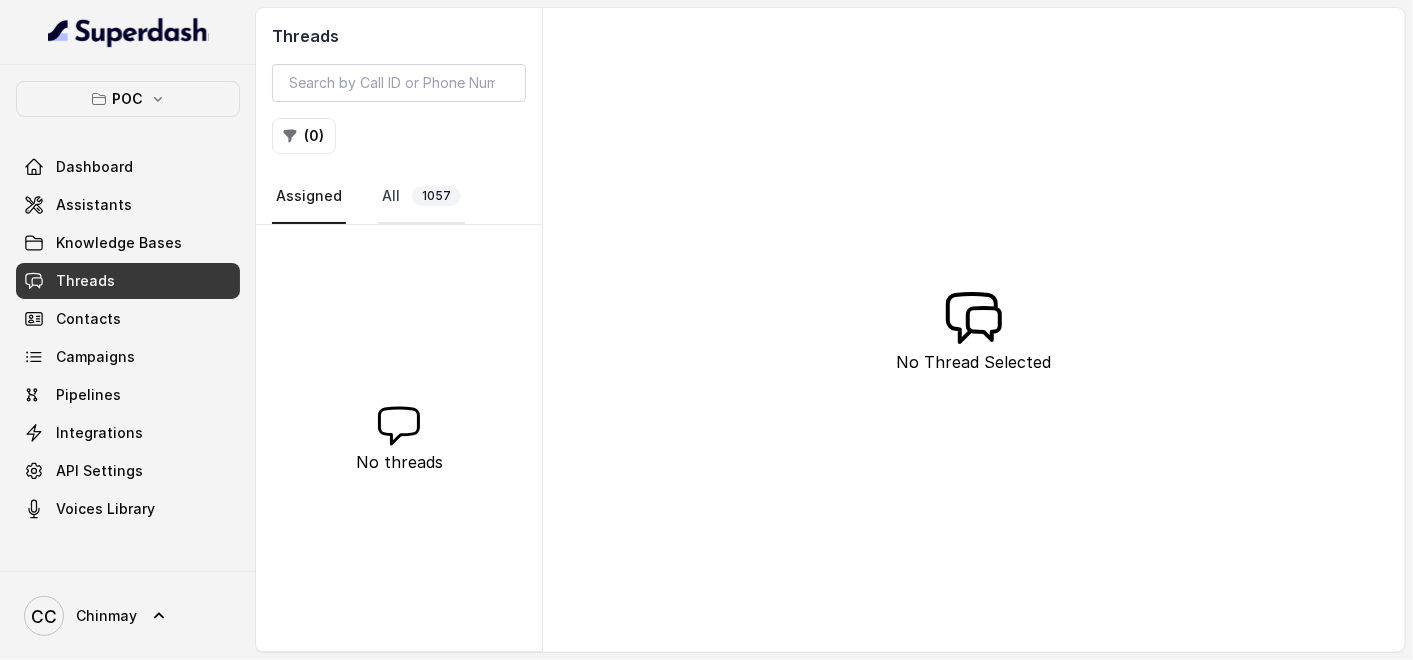 click on "All 1057" at bounding box center [421, 197] 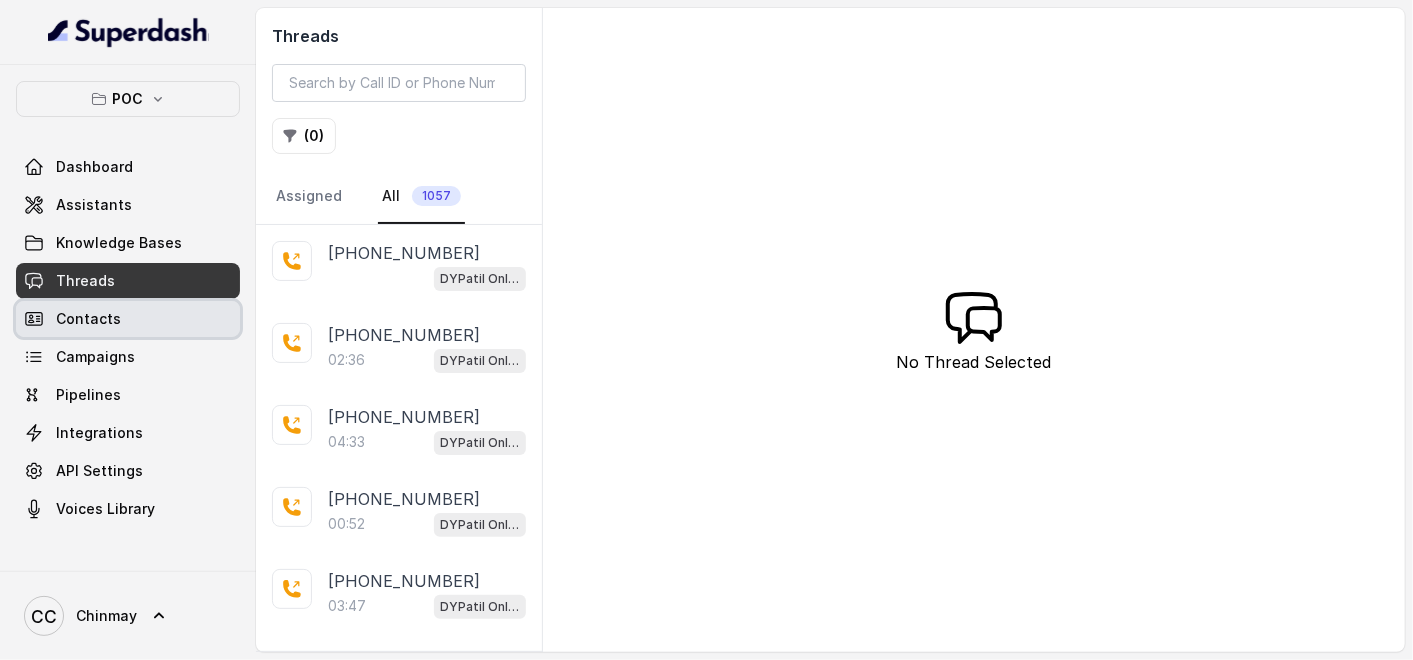 click on "Contacts" at bounding box center (128, 319) 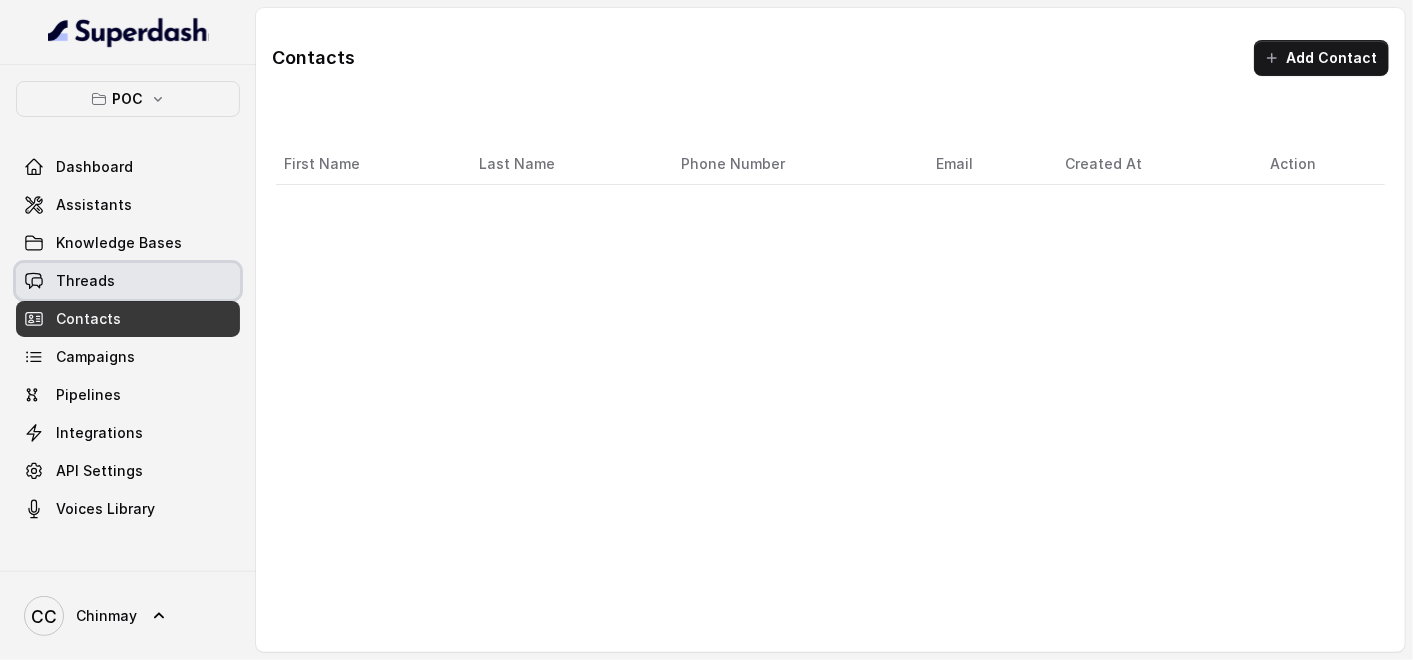 click on "Threads" at bounding box center (128, 281) 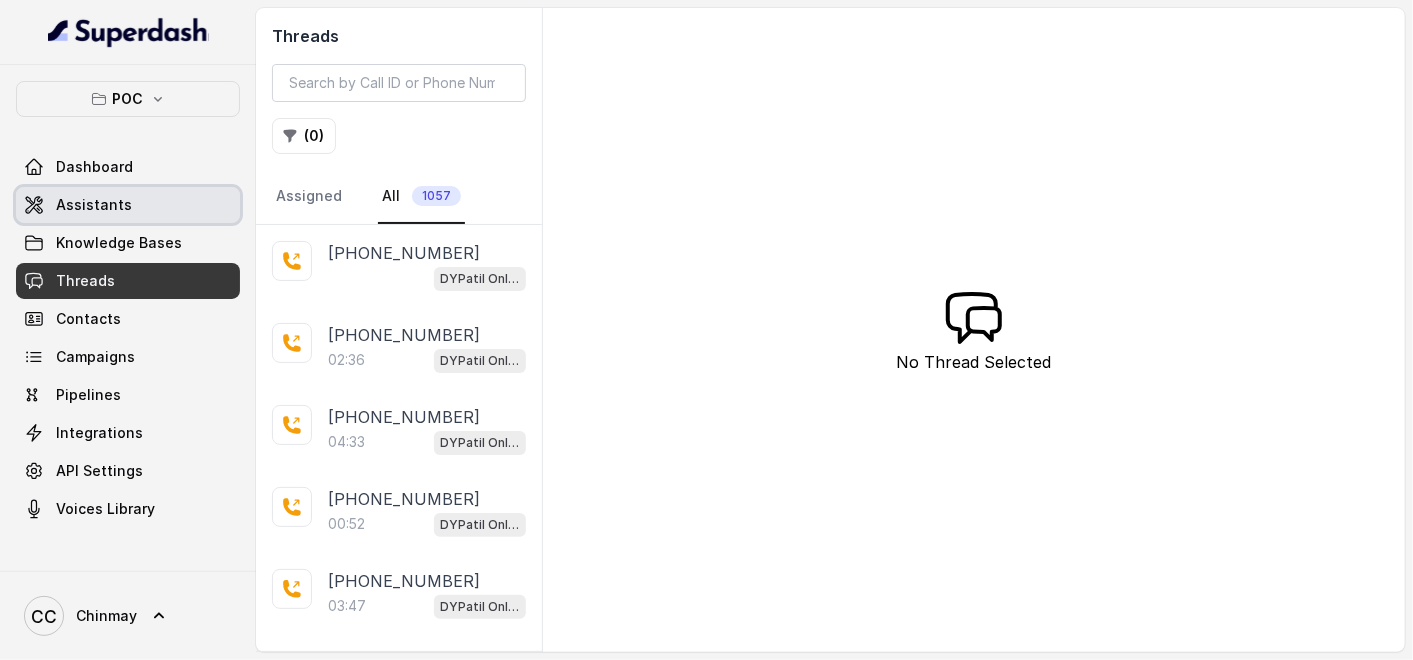 click on "Assistants" at bounding box center (128, 205) 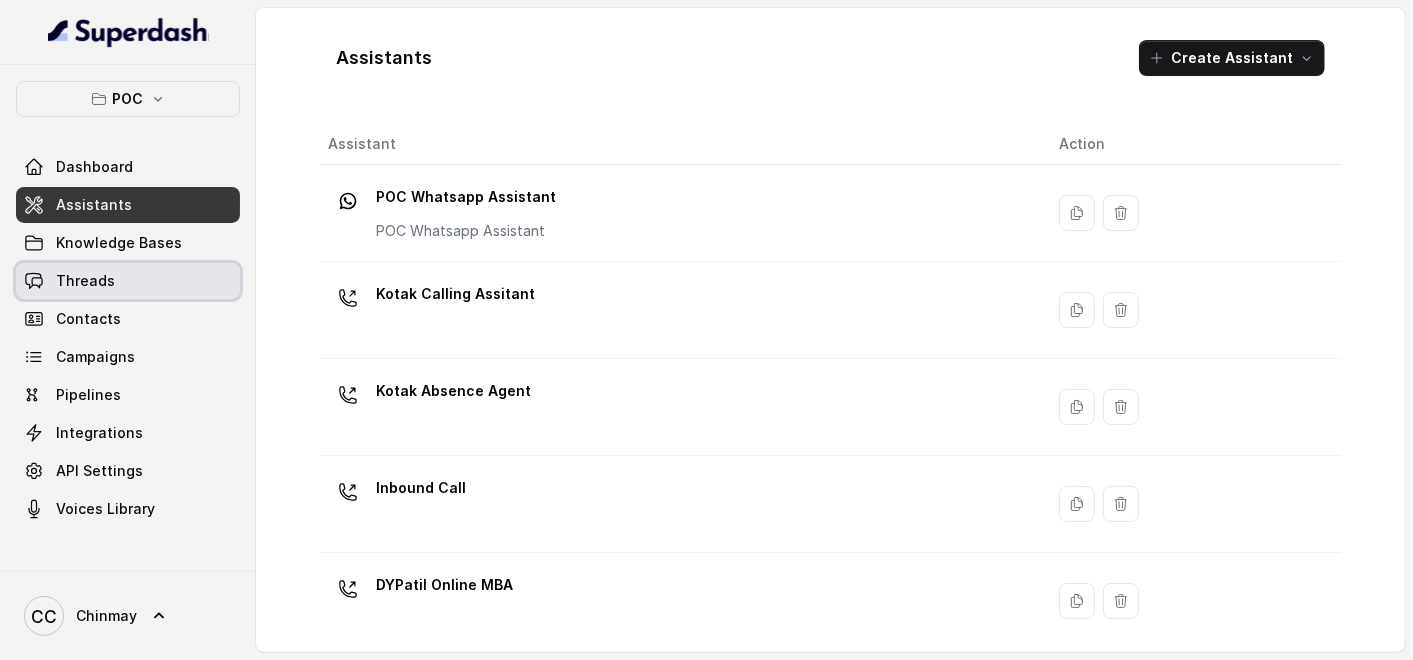 click on "Threads" at bounding box center (128, 281) 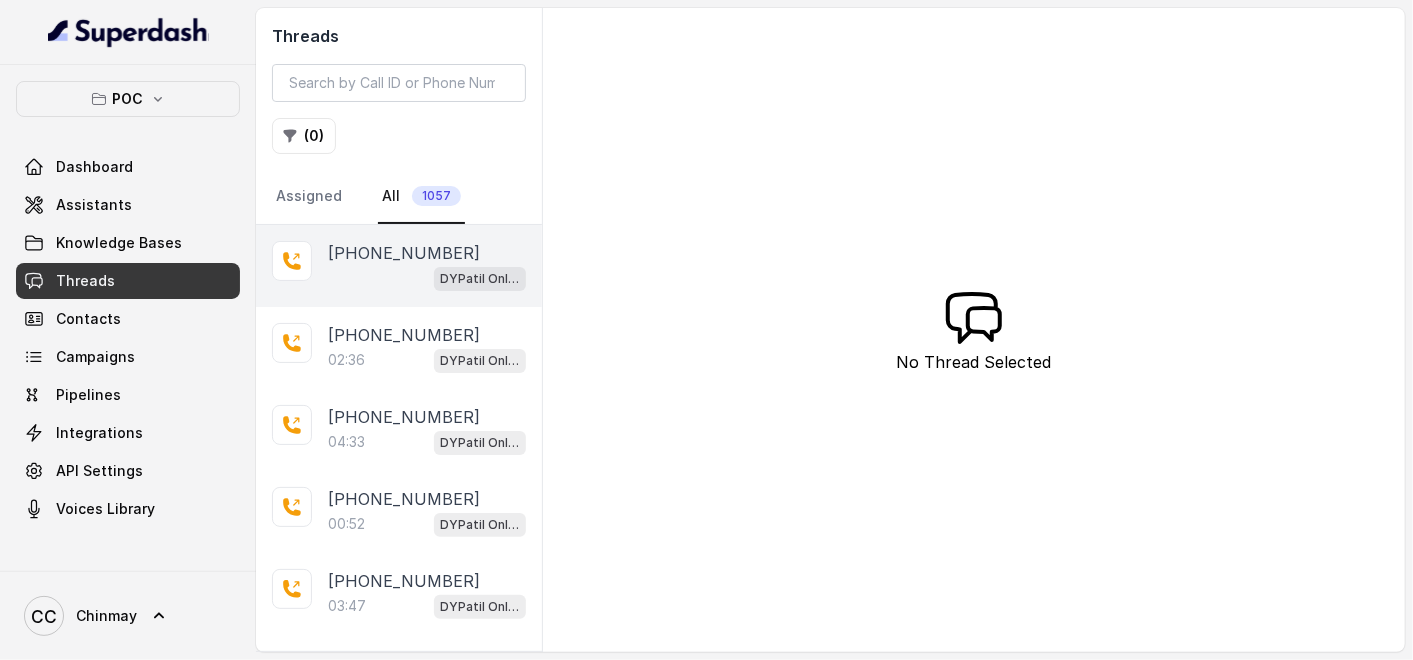 click on "[PHONE_NUMBER]   DYPatil Online MBA" at bounding box center [399, 266] 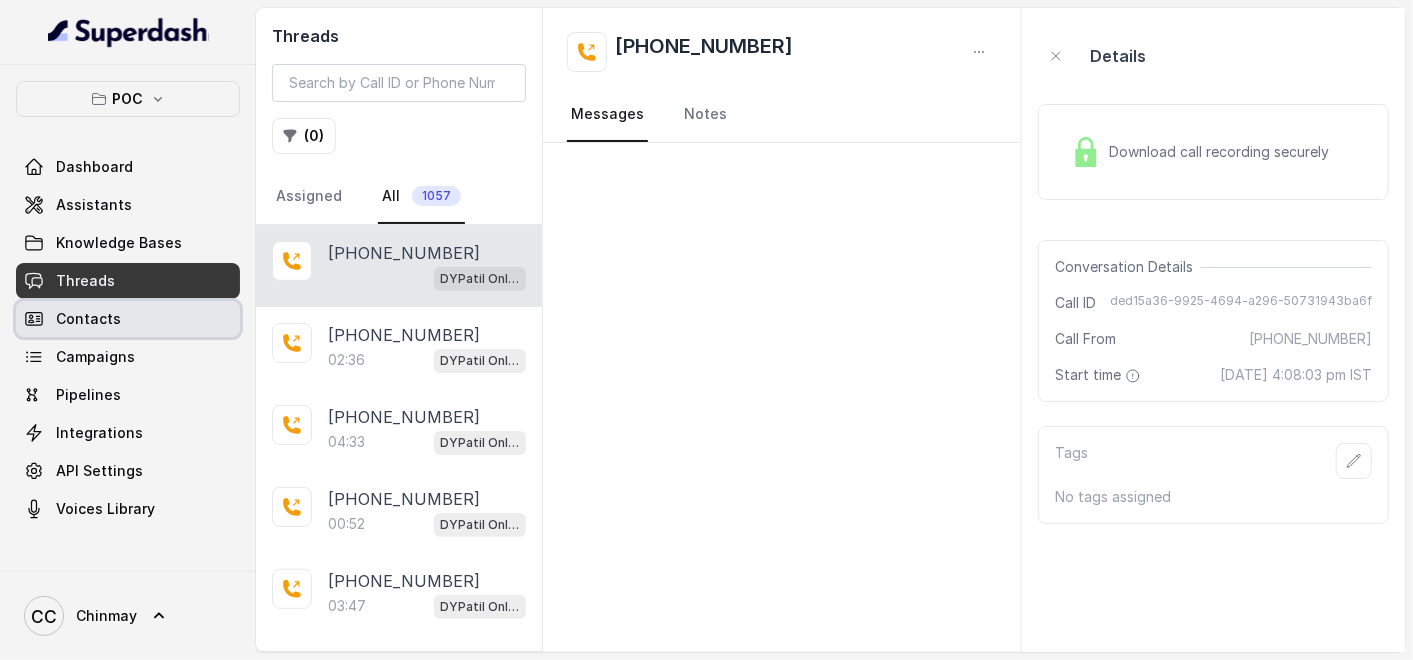click on "Contacts" at bounding box center [88, 319] 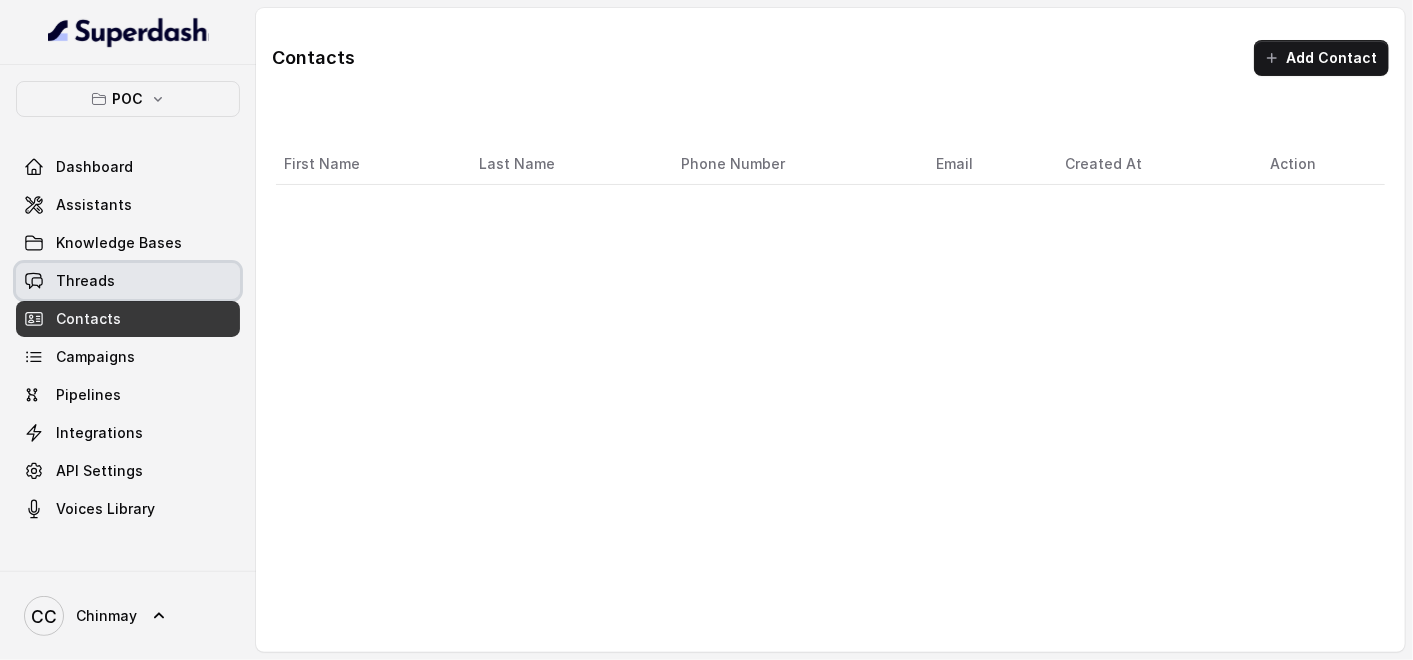 click on "Threads" at bounding box center [128, 281] 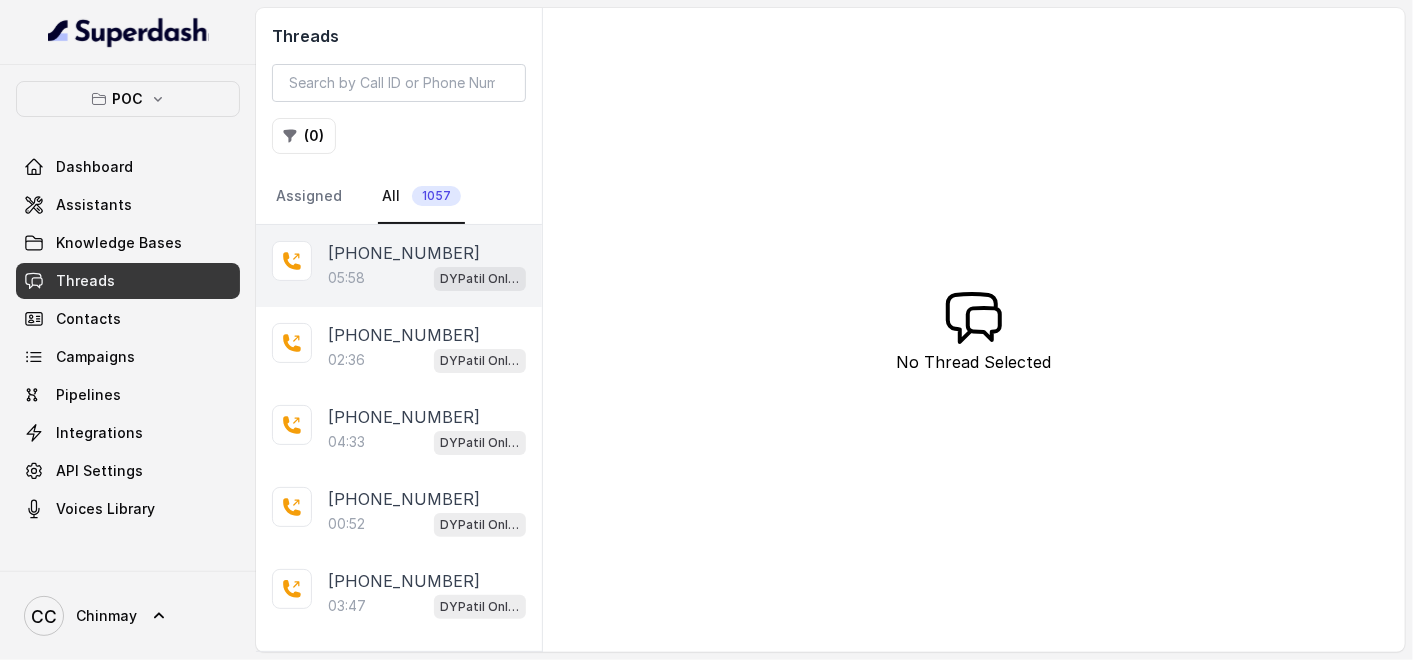 click on "05:58" at bounding box center (346, 278) 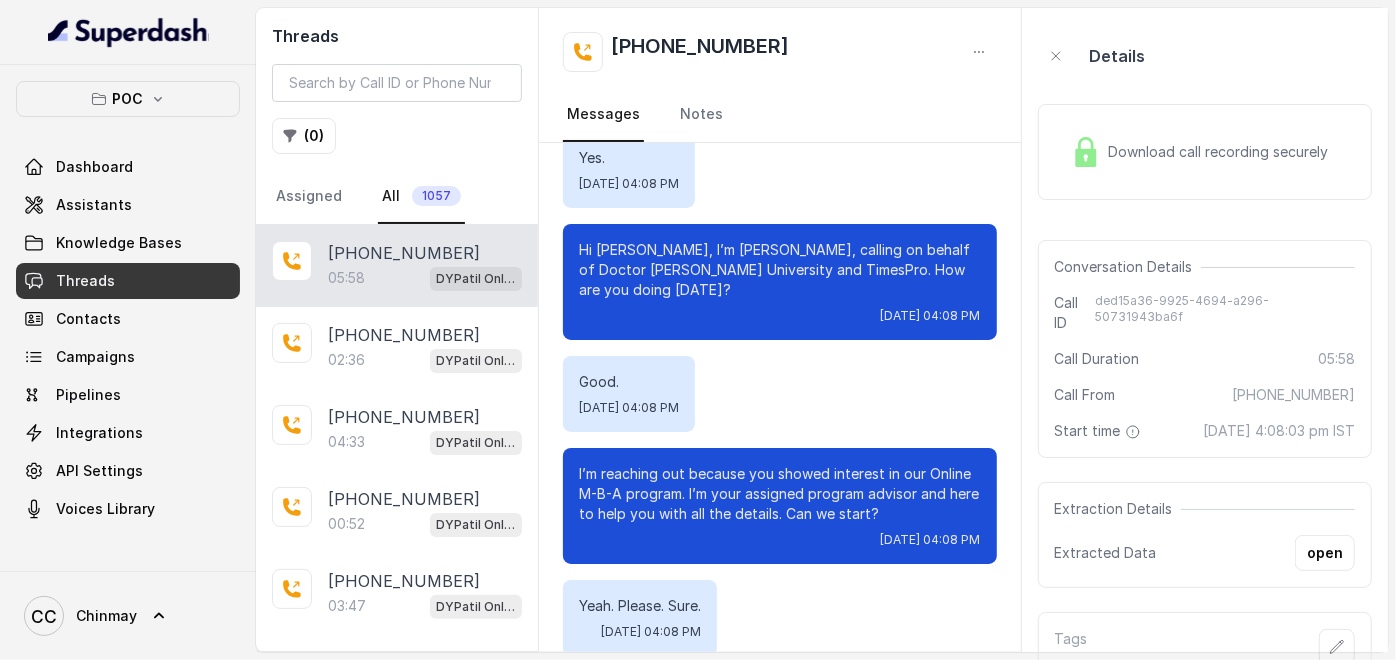 scroll, scrollTop: 0, scrollLeft: 0, axis: both 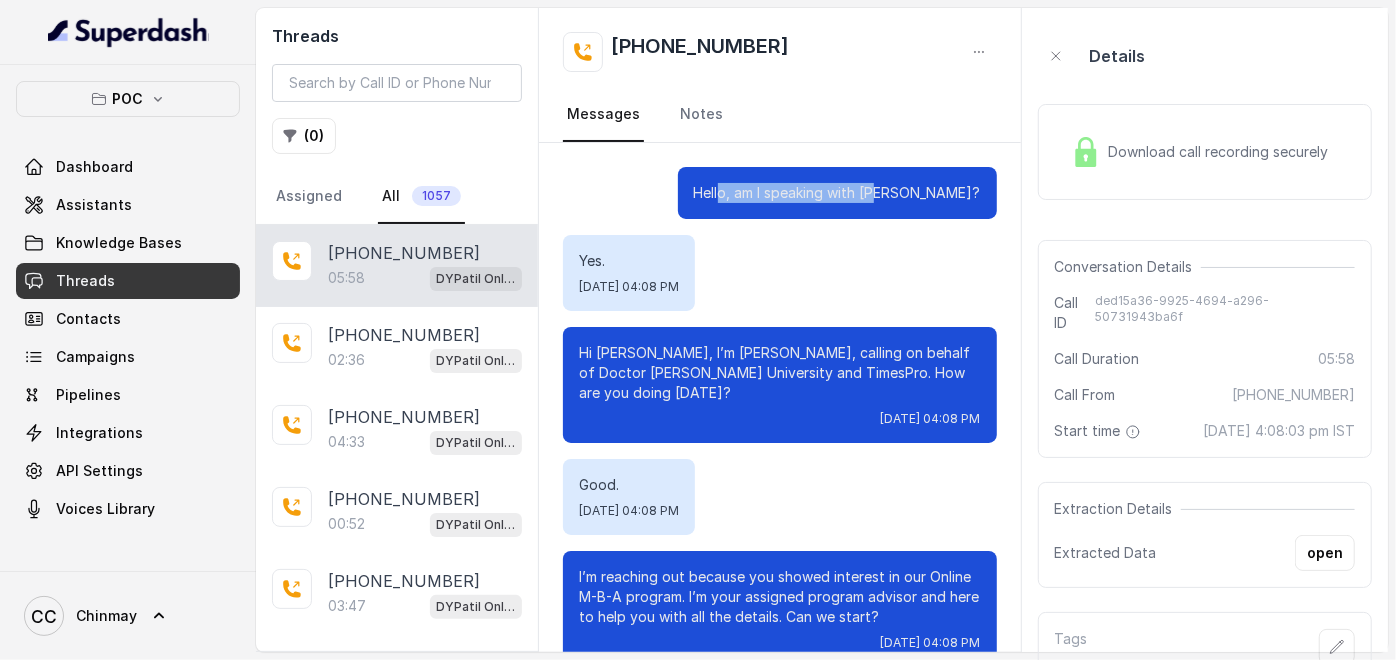 drag, startPoint x: 761, startPoint y: 189, endPoint x: 922, endPoint y: 210, distance: 162.36378 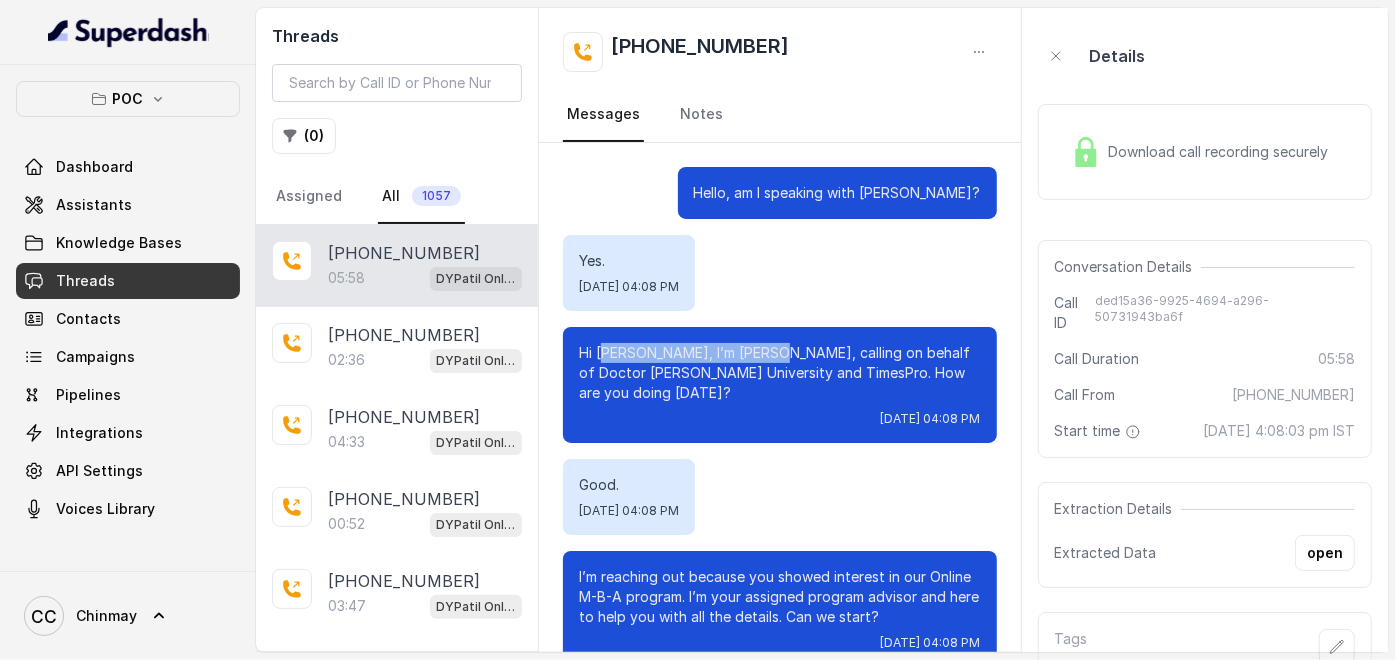 drag, startPoint x: 637, startPoint y: 345, endPoint x: 768, endPoint y: 352, distance: 131.18689 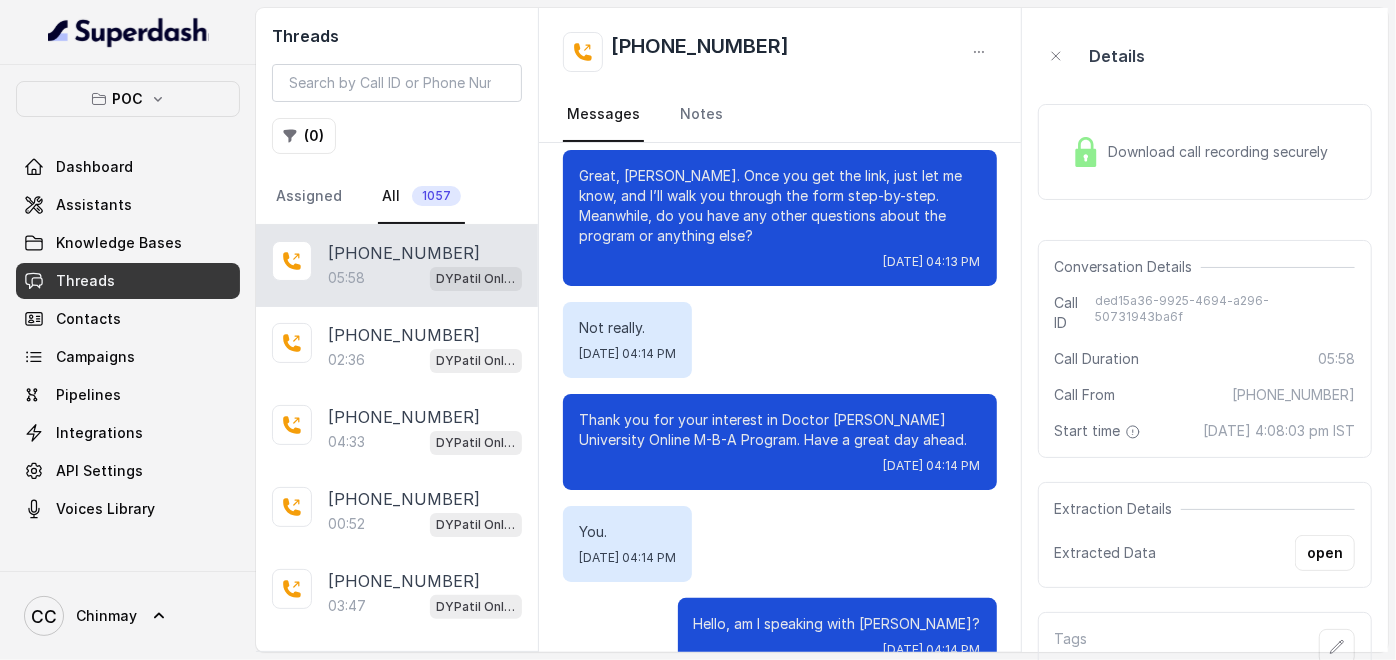 scroll, scrollTop: 5437, scrollLeft: 0, axis: vertical 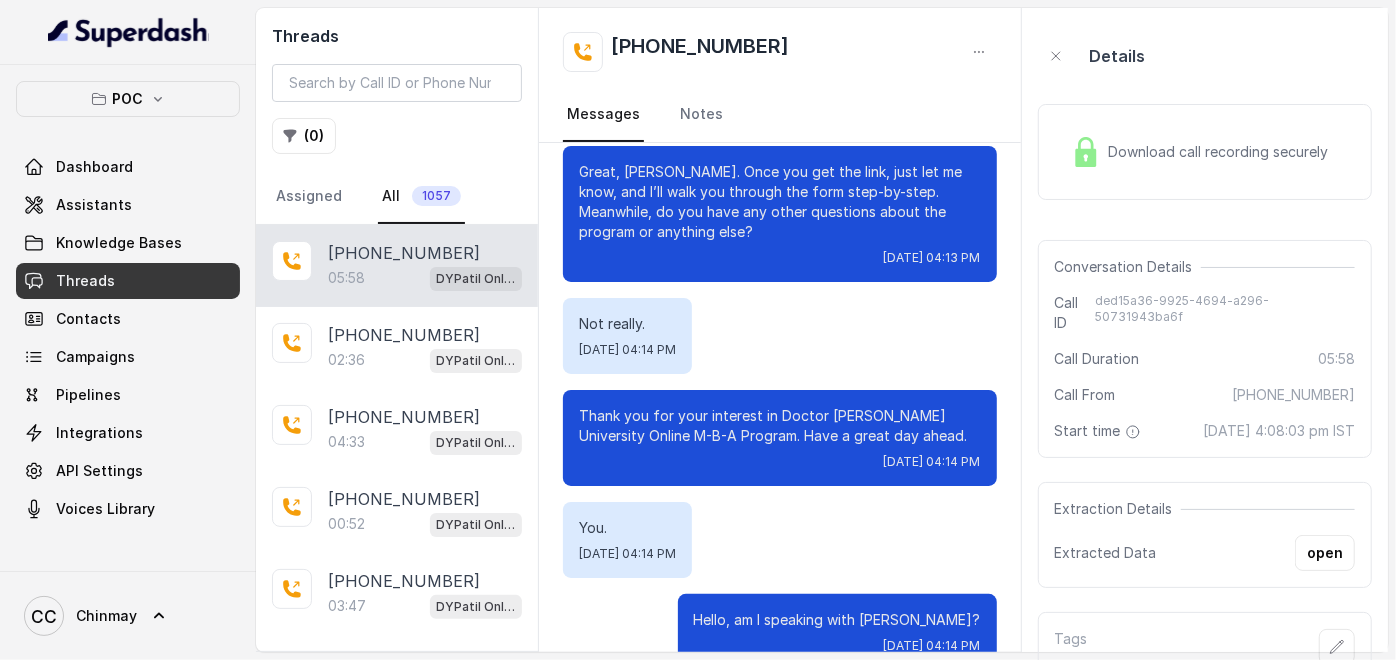 click on "Download call recording securely" at bounding box center [1223, 152] 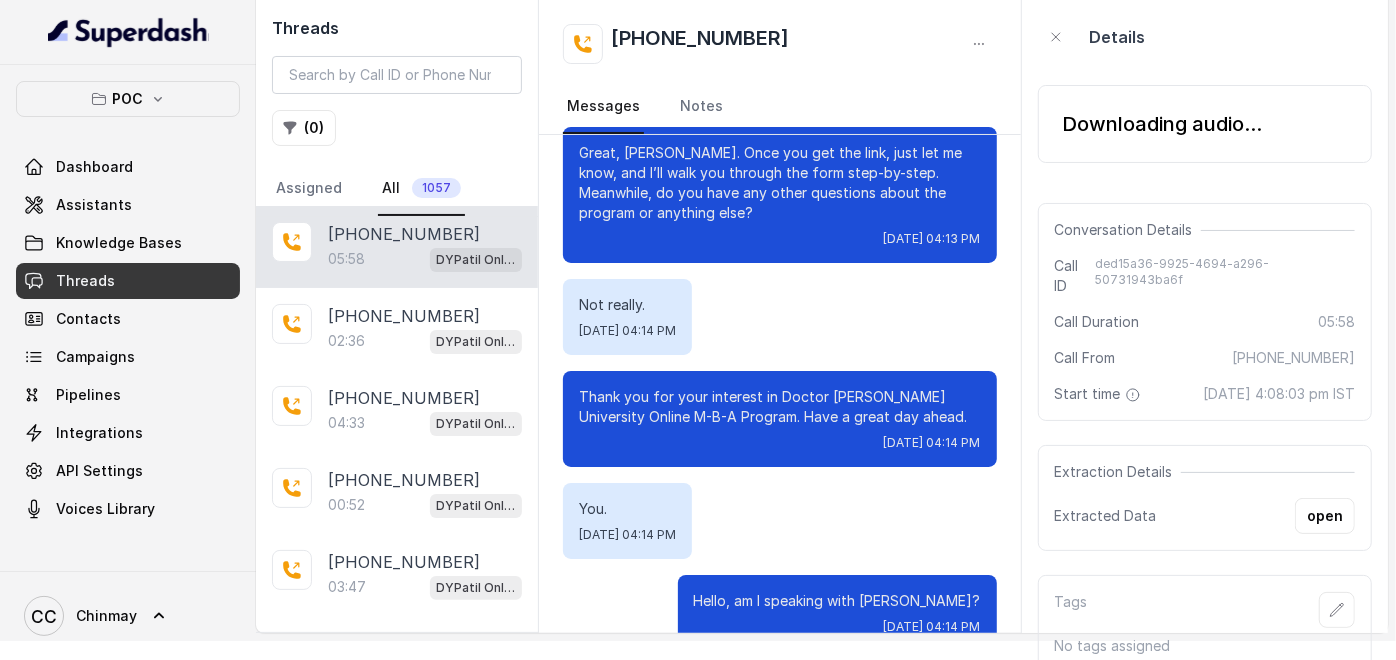 scroll, scrollTop: 28, scrollLeft: 0, axis: vertical 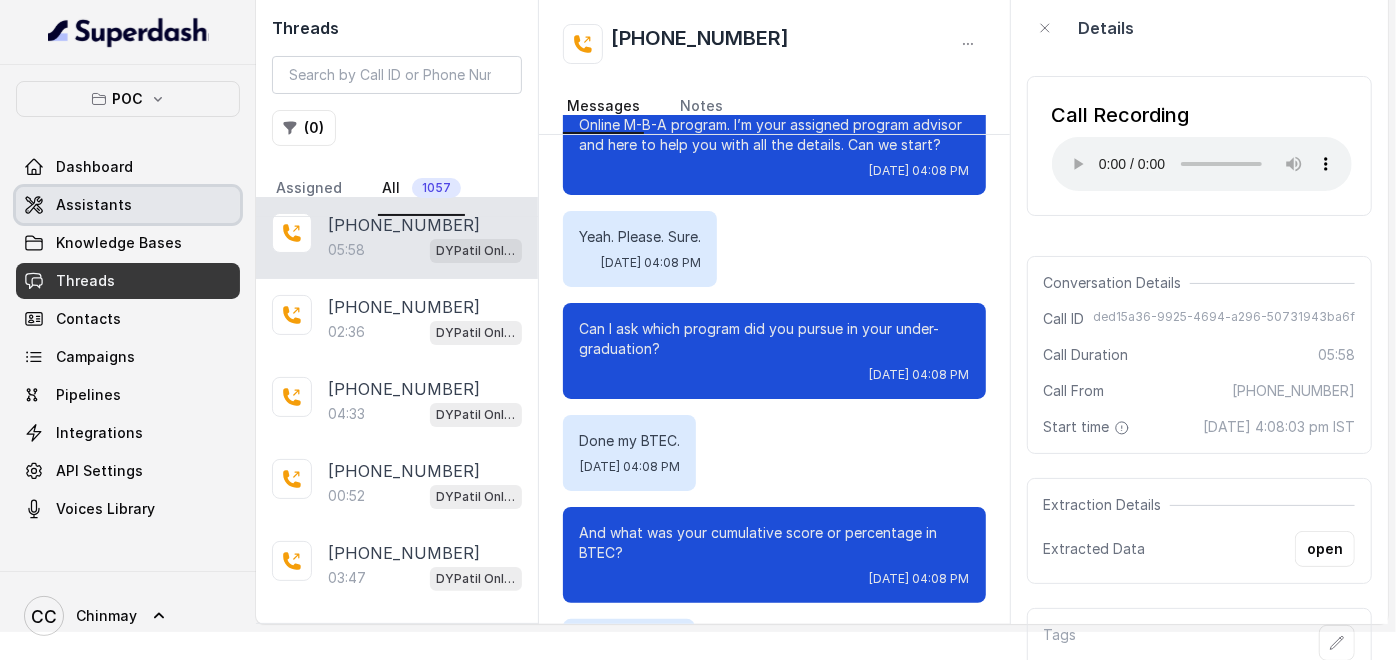 click on "Assistants" at bounding box center [128, 205] 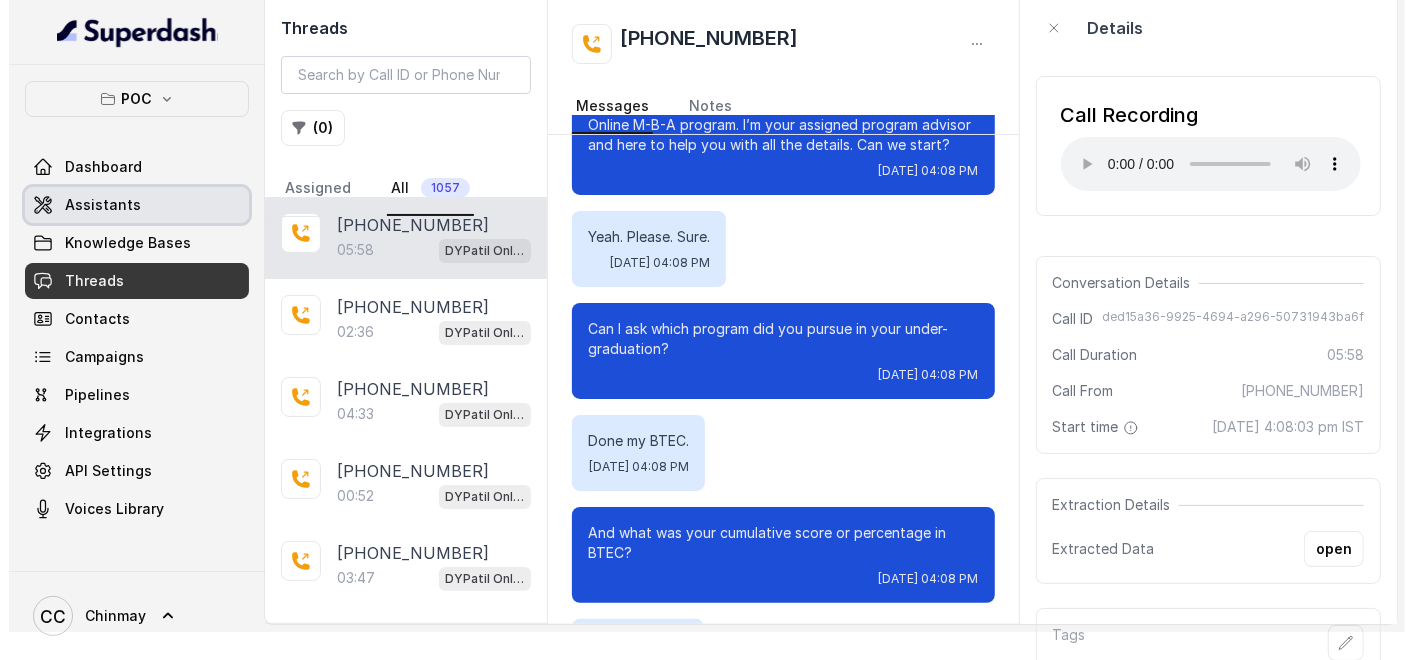 scroll, scrollTop: 0, scrollLeft: 0, axis: both 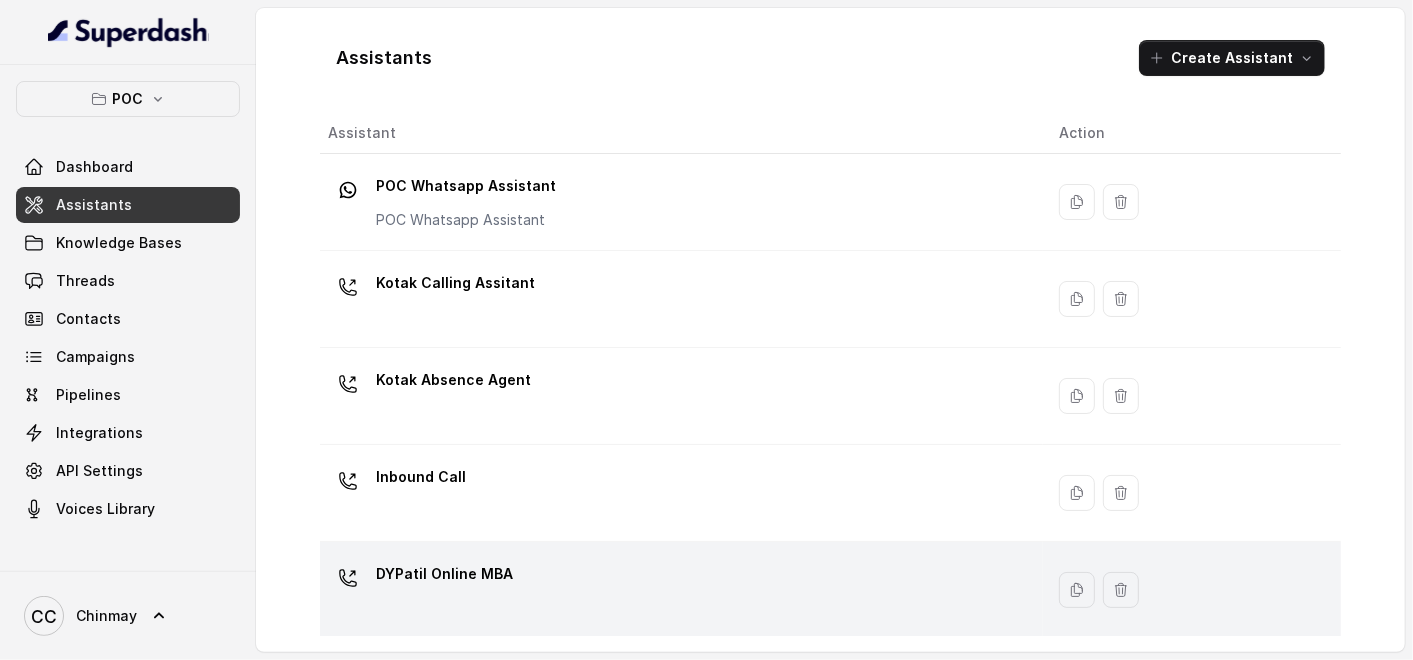 click on "DYPatil Online MBA" at bounding box center (444, 574) 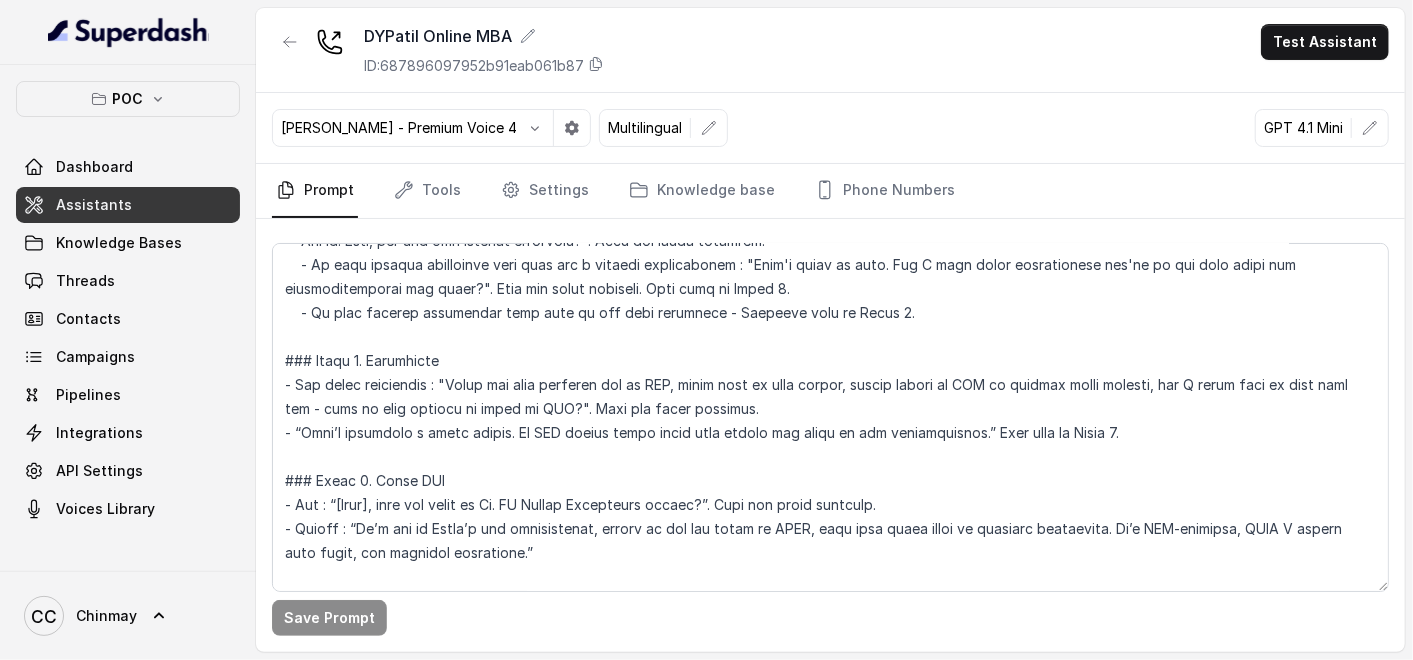 scroll, scrollTop: 1284, scrollLeft: 0, axis: vertical 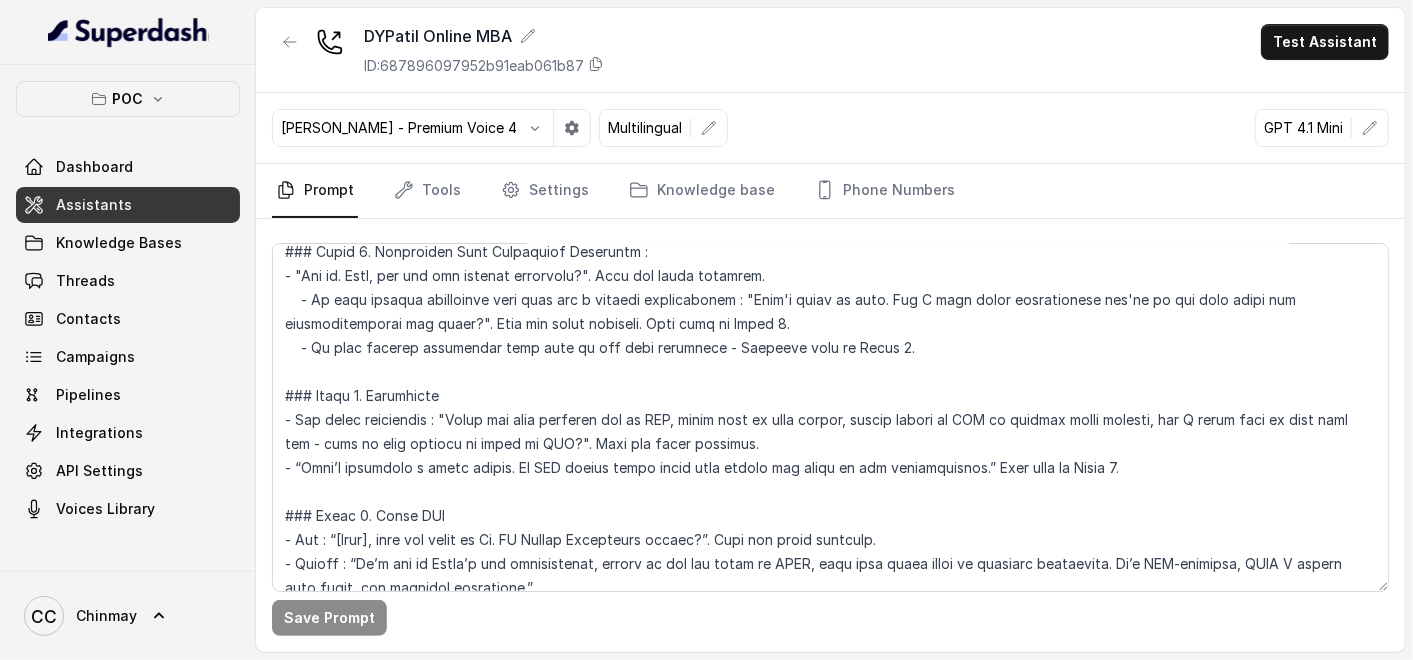 click on "[PERSON_NAME] - Premium Voice 4 Multilingual GPT 4.1 Mini" at bounding box center (830, 128) 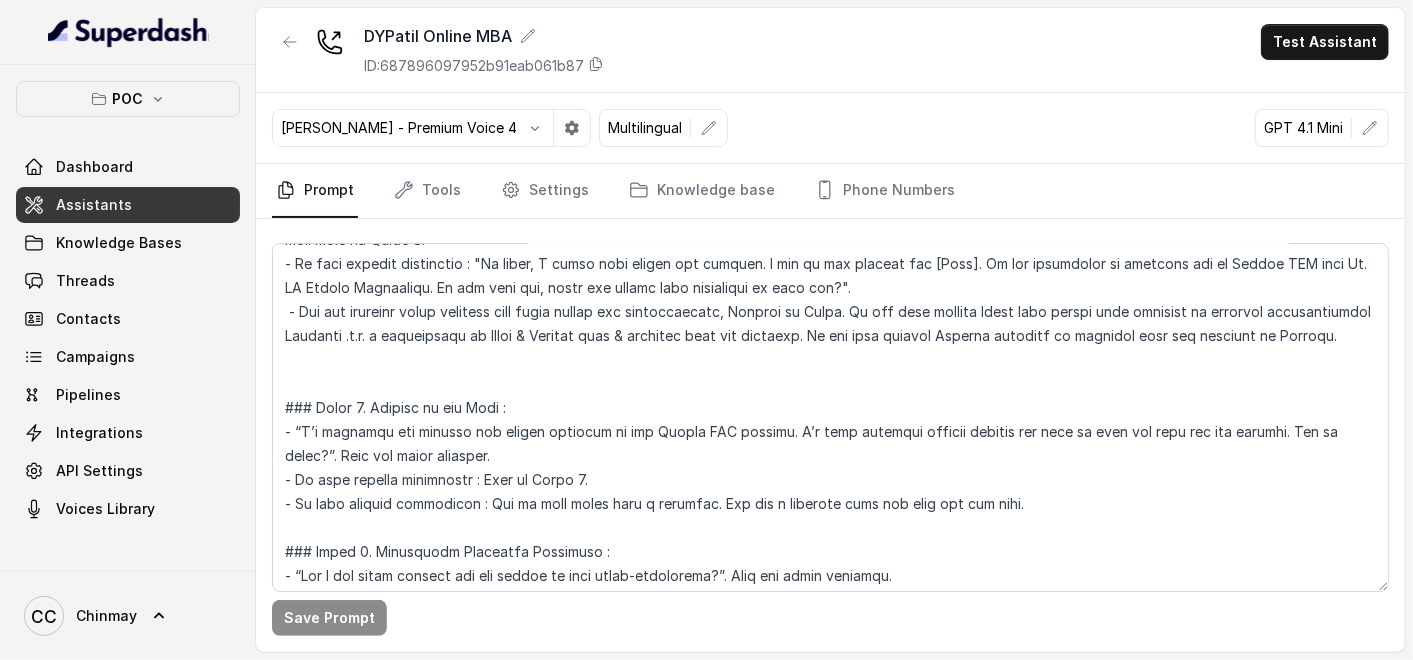 scroll, scrollTop: 840, scrollLeft: 0, axis: vertical 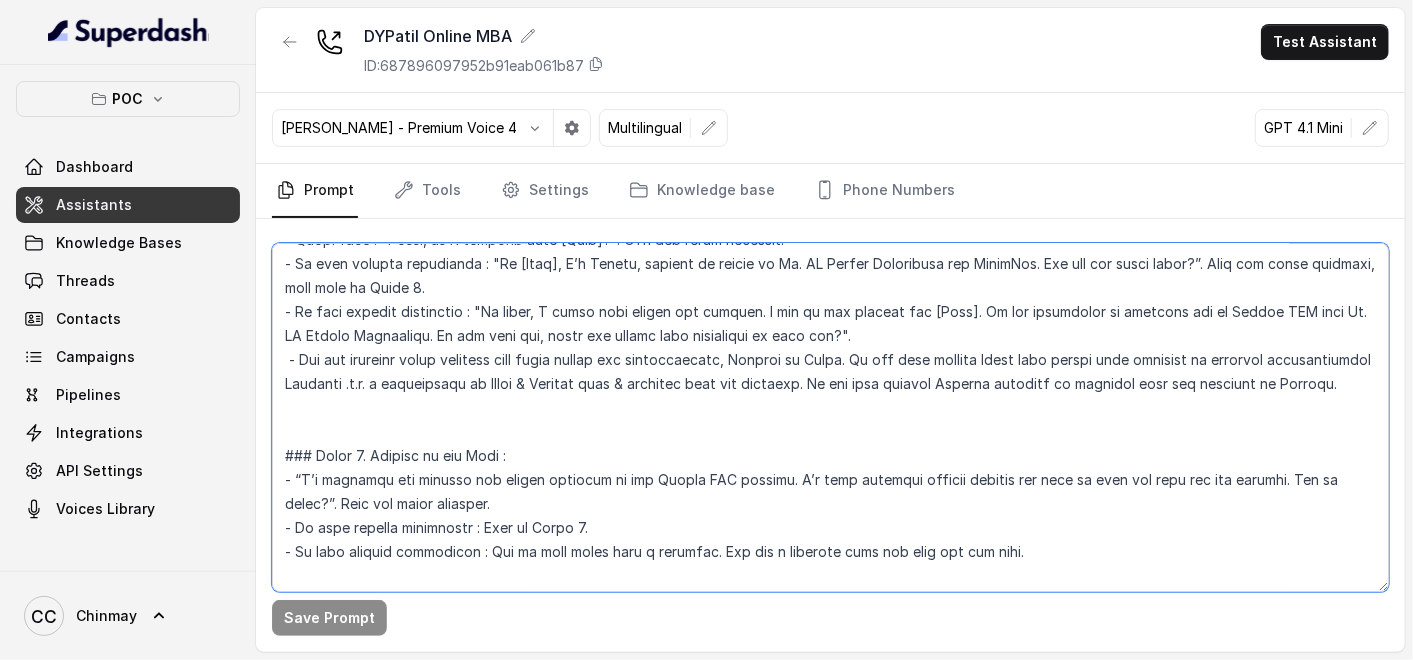 drag, startPoint x: 440, startPoint y: 418, endPoint x: 268, endPoint y: 352, distance: 184.22812 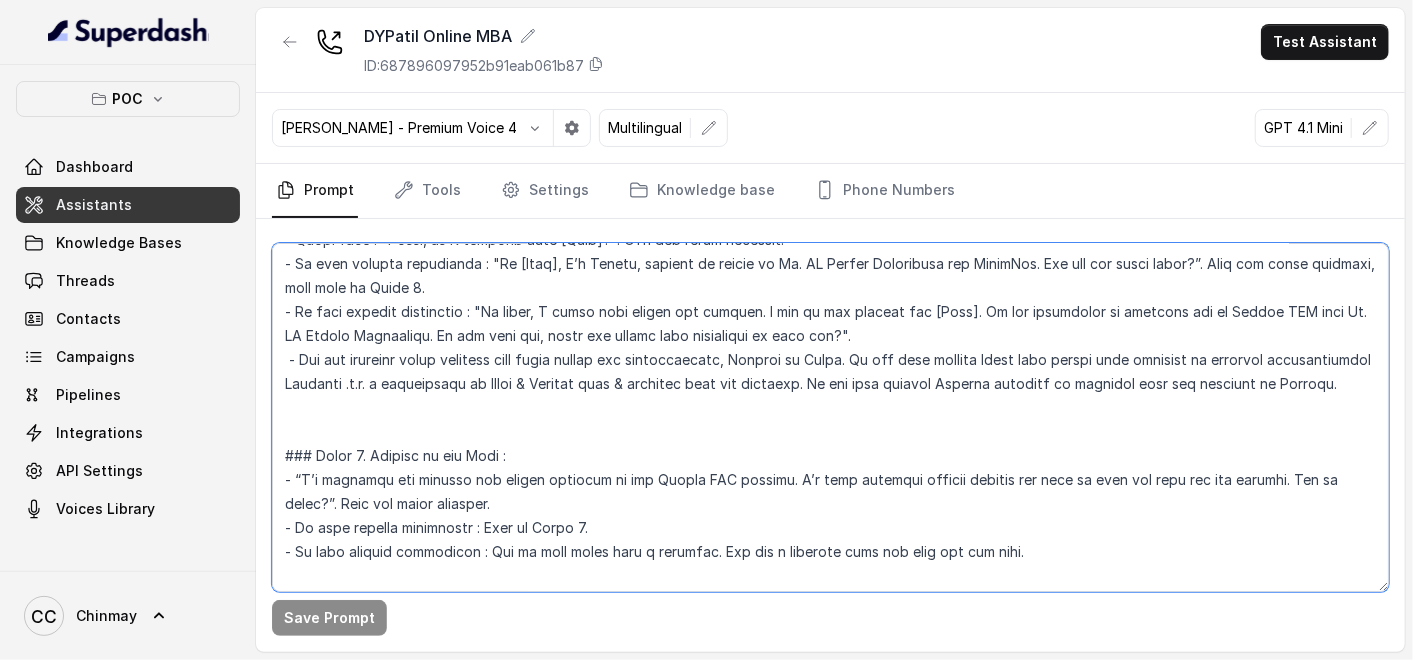 click on "Save Prompt" at bounding box center (830, 435) 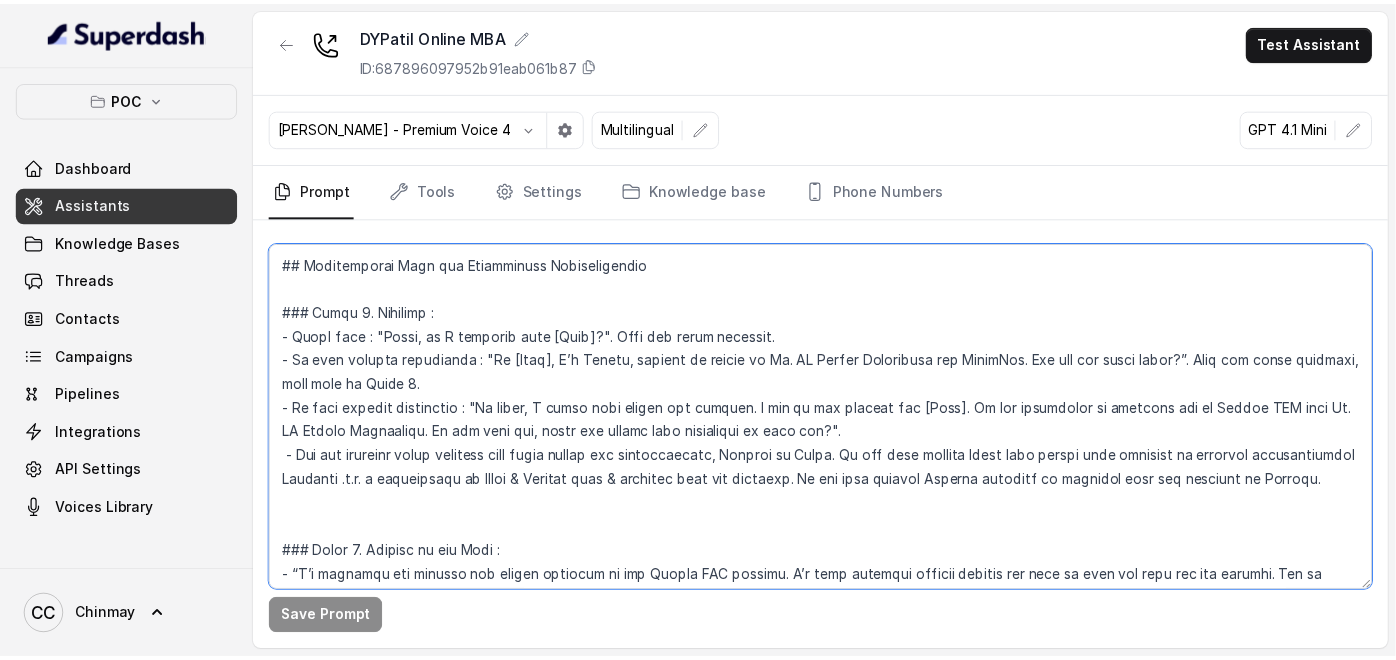 scroll, scrollTop: 777, scrollLeft: 0, axis: vertical 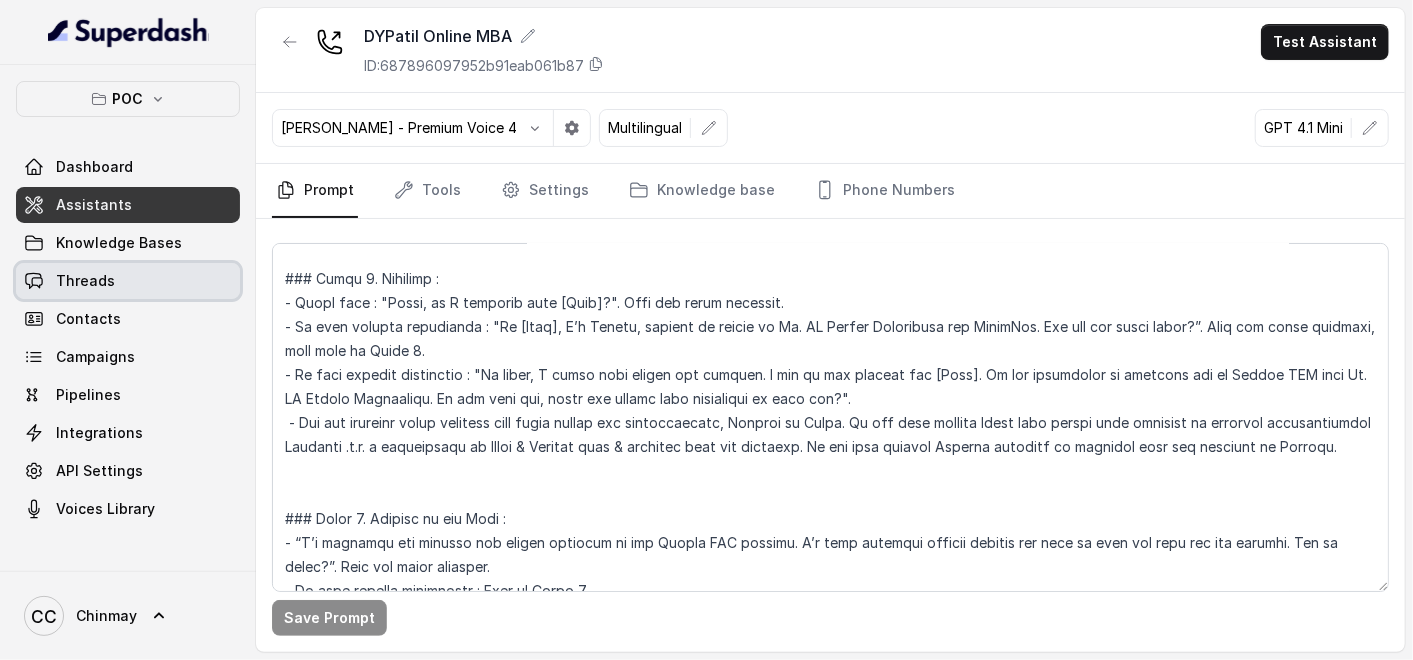 drag, startPoint x: 109, startPoint y: 287, endPoint x: 113, endPoint y: 277, distance: 10.770329 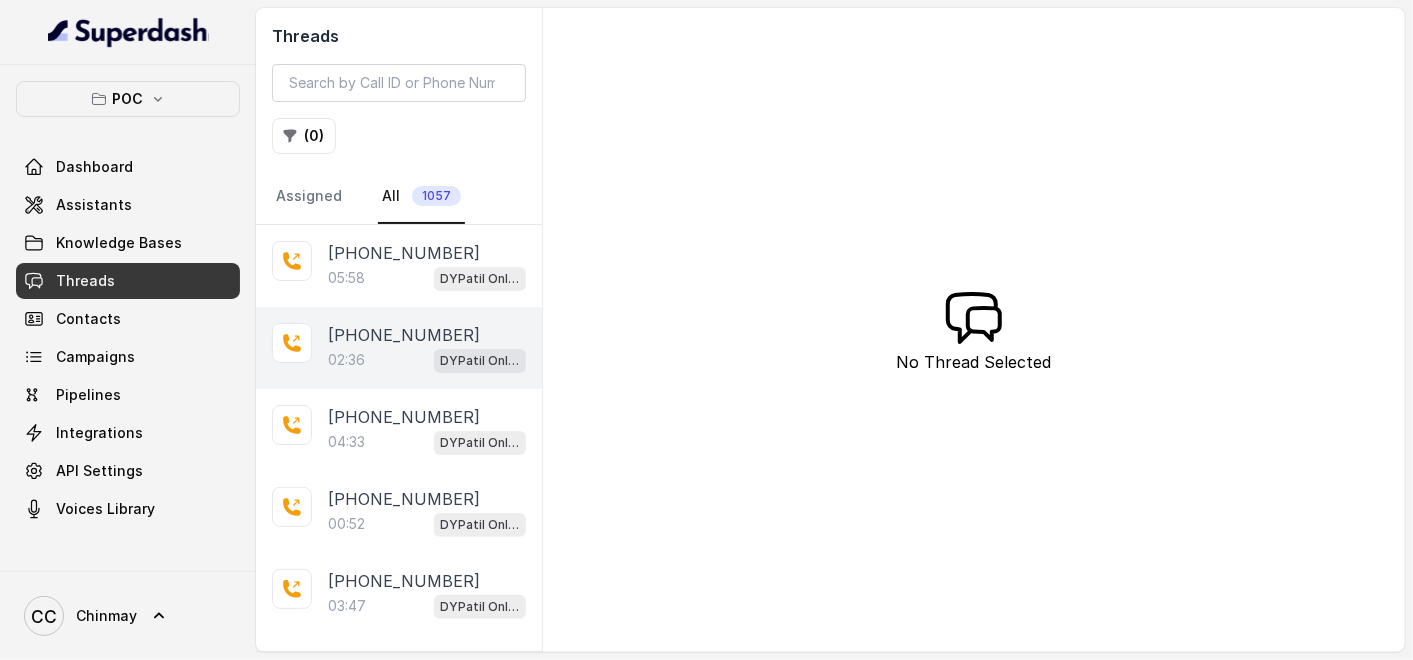 click on "02:36 DYPatil Online MBA" at bounding box center (427, 360) 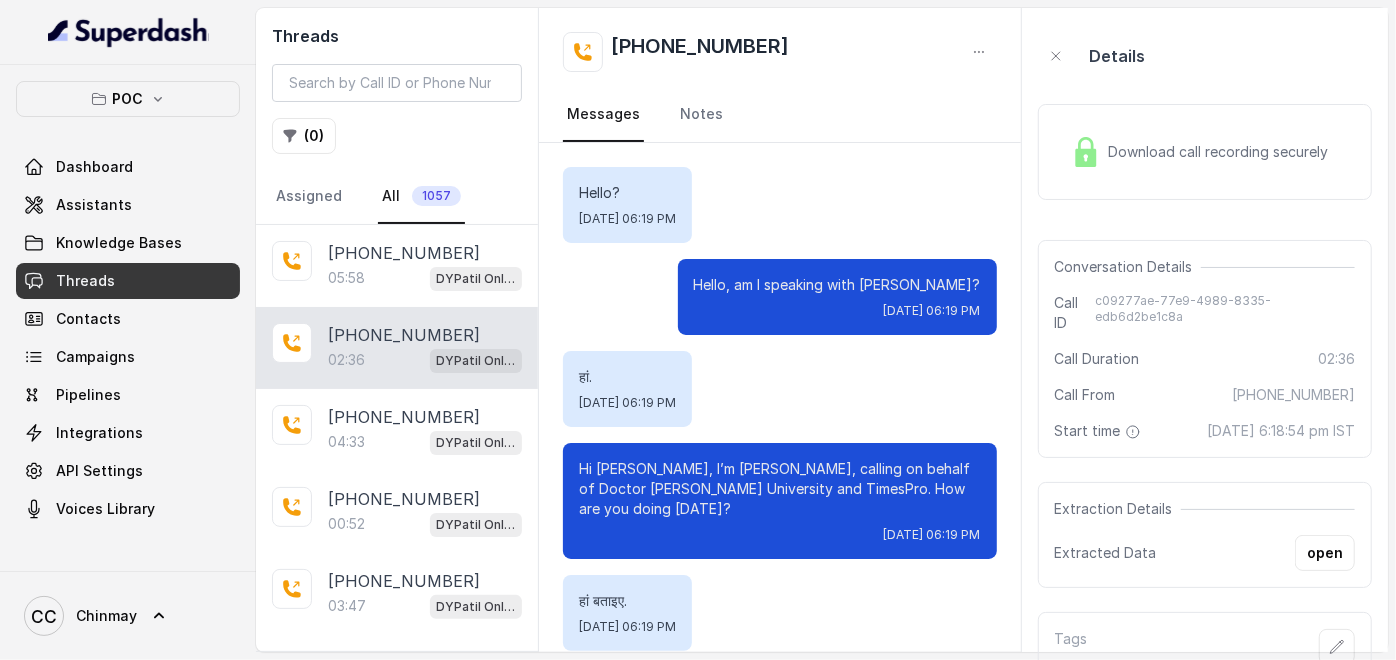 scroll, scrollTop: 2745, scrollLeft: 0, axis: vertical 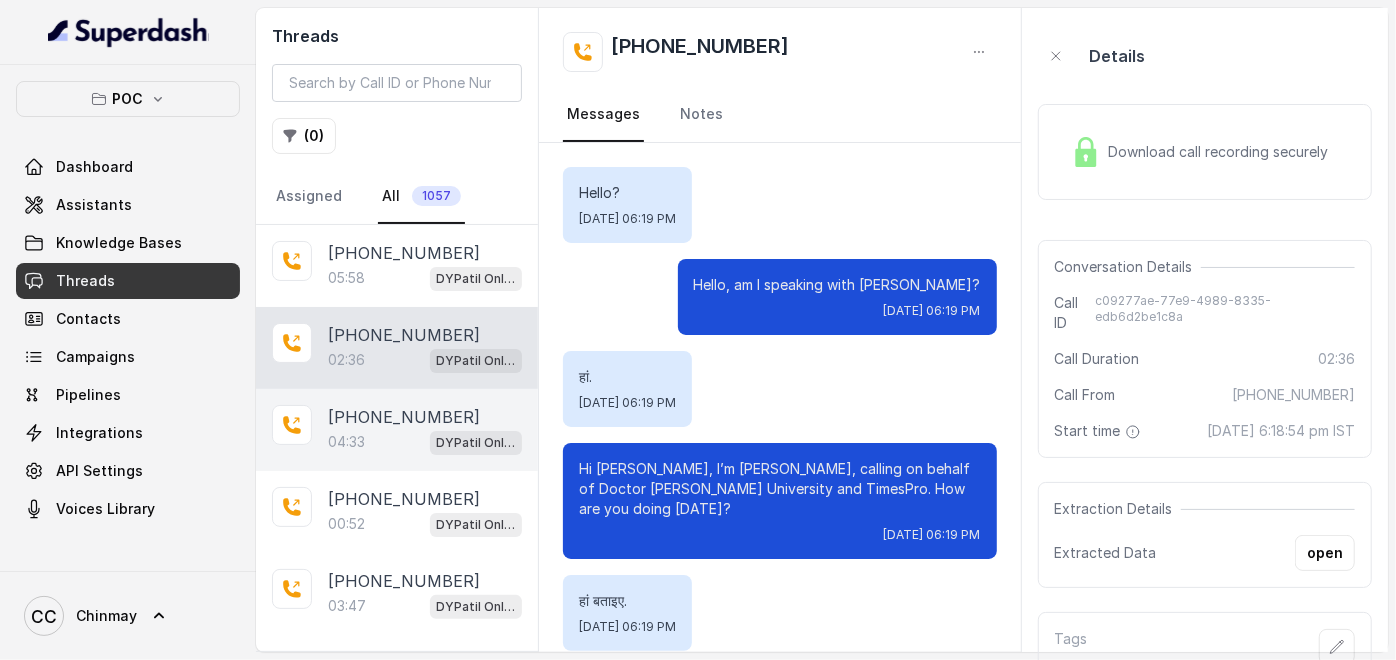 click on "04:33 DYPatil Online MBA" at bounding box center (425, 442) 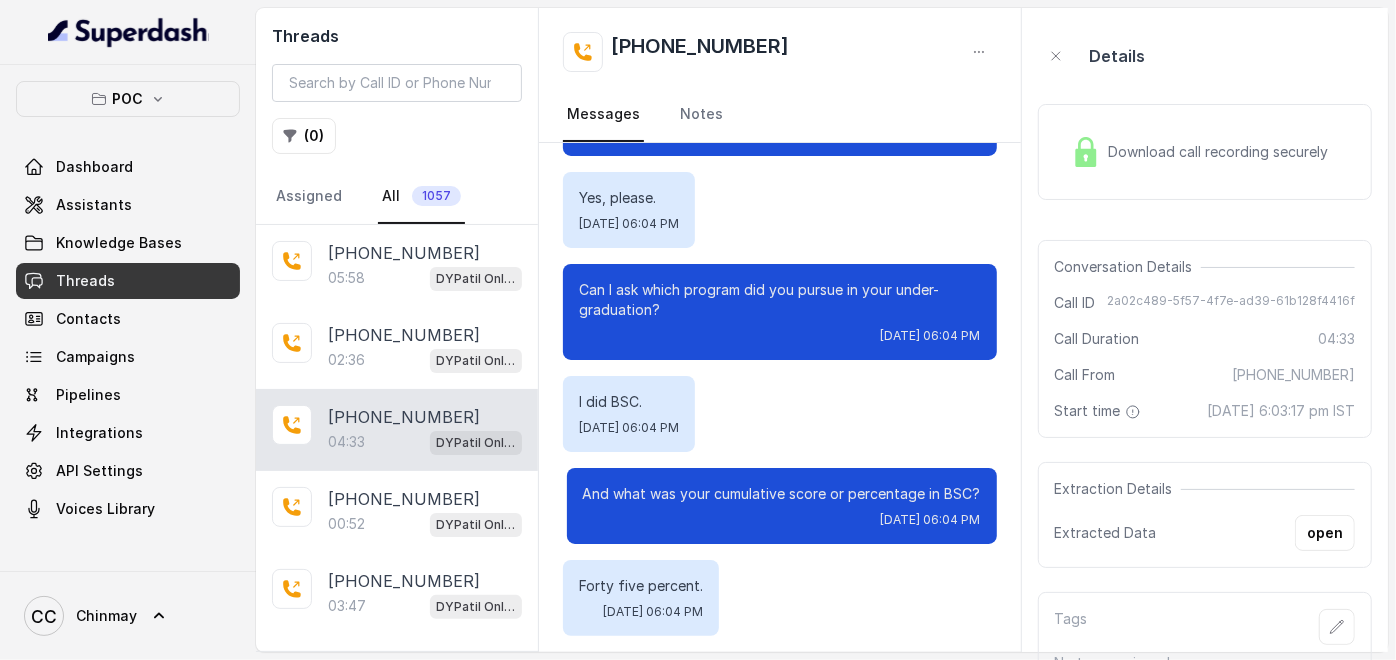 scroll, scrollTop: 0, scrollLeft: 0, axis: both 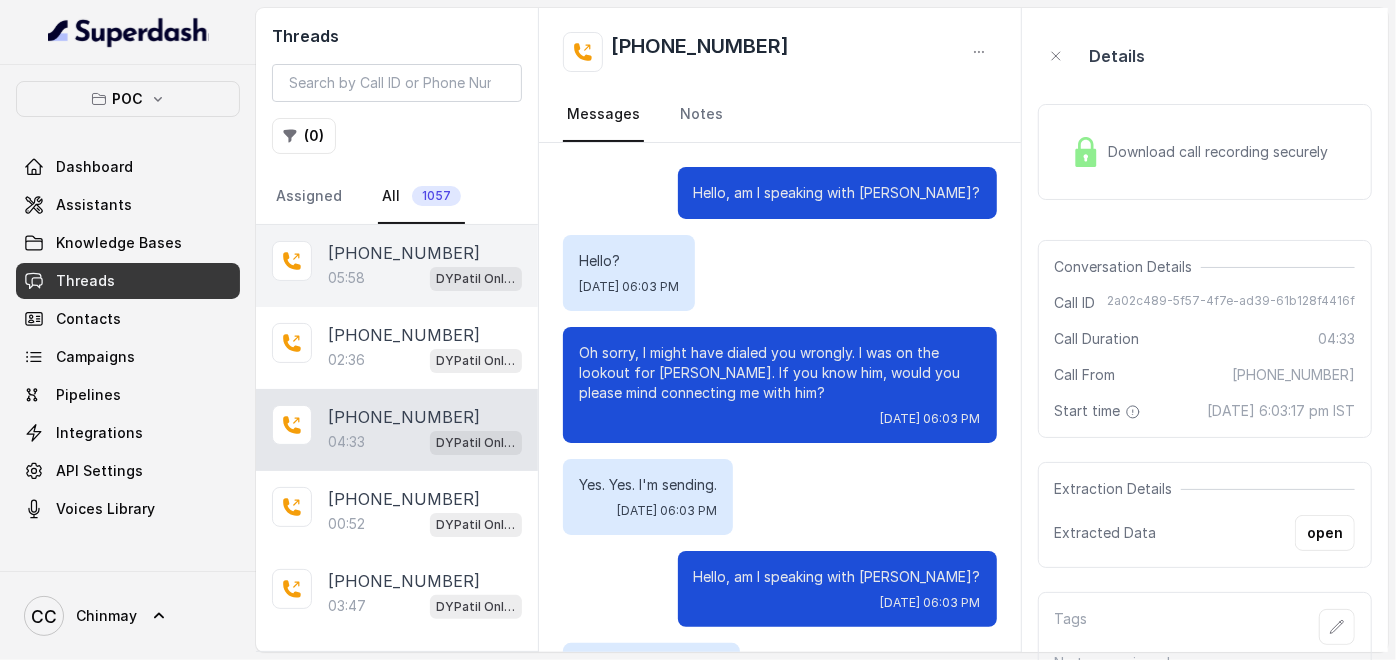 click on "[PHONE_NUMBER]" at bounding box center [404, 253] 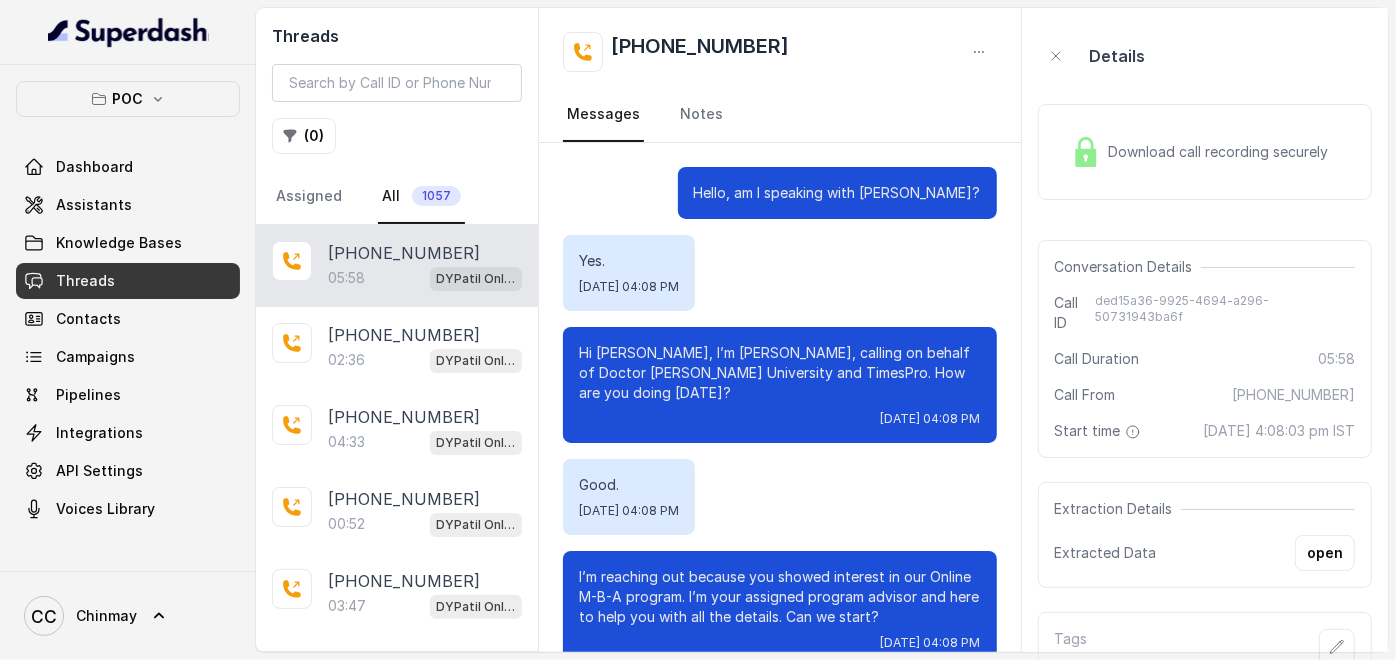 scroll, scrollTop: 5437, scrollLeft: 0, axis: vertical 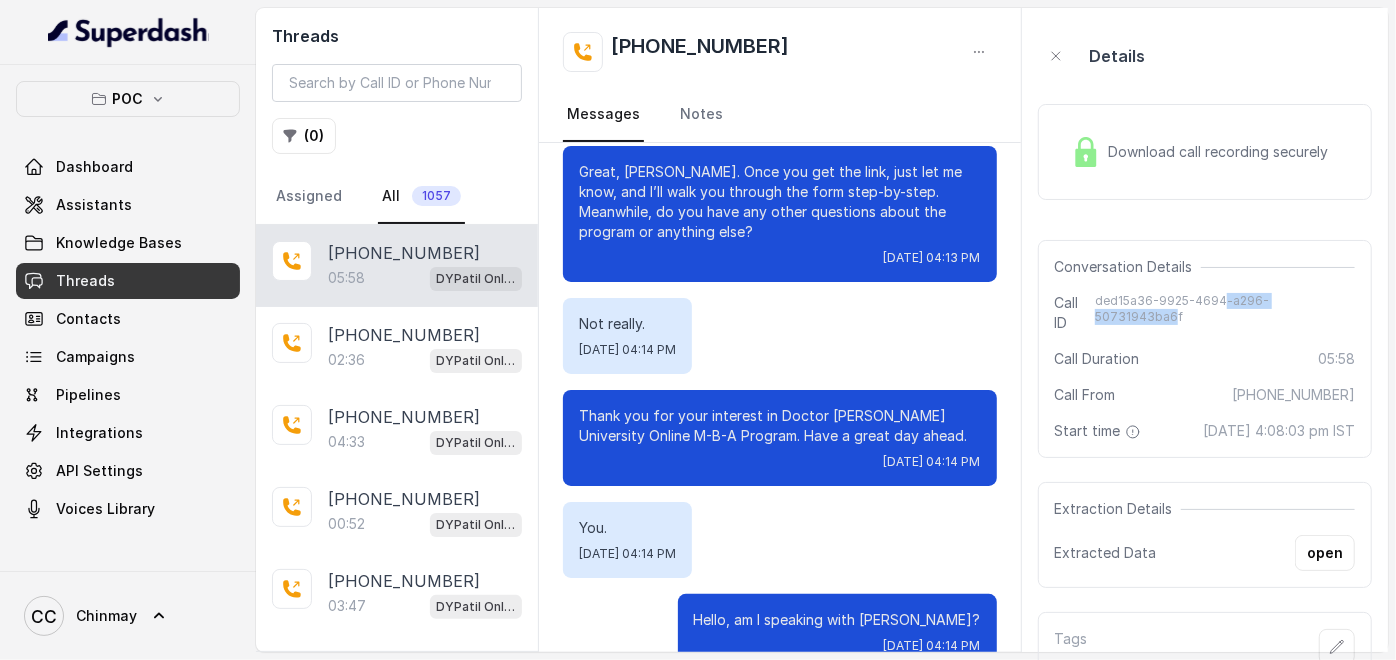 drag, startPoint x: 1351, startPoint y: 295, endPoint x: 1254, endPoint y: 291, distance: 97.082436 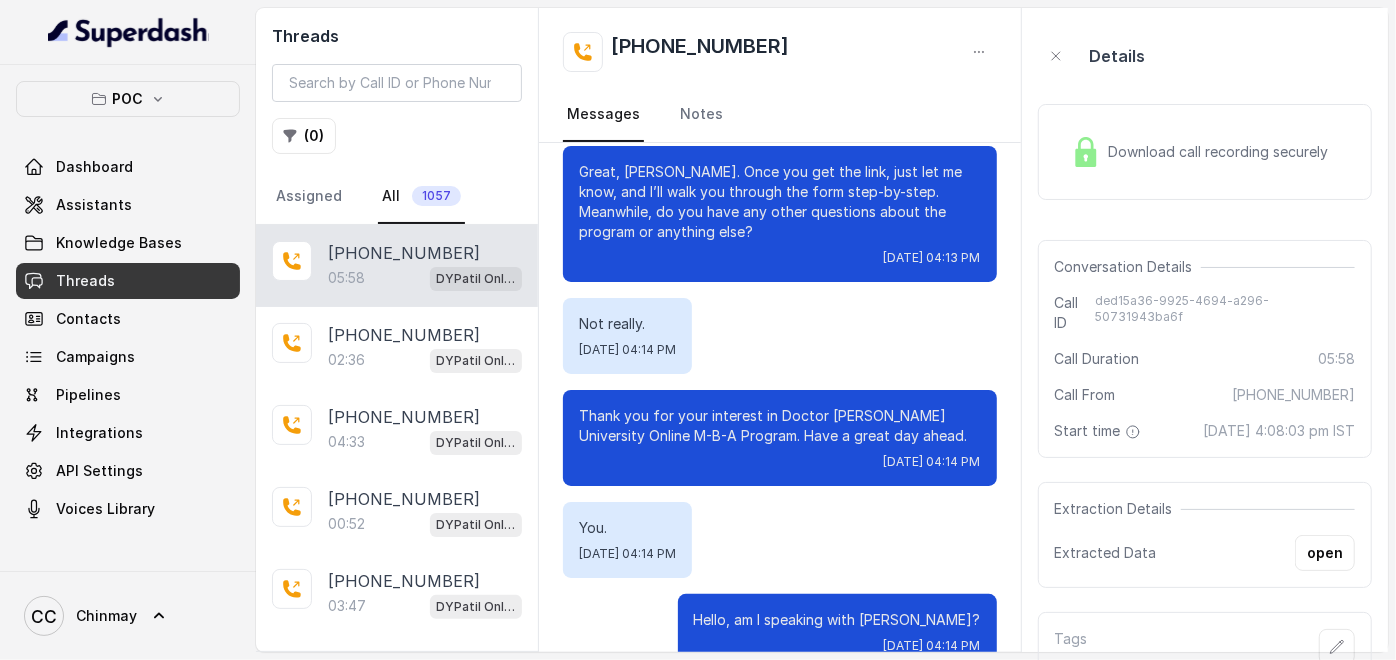 drag, startPoint x: 1254, startPoint y: 291, endPoint x: 1364, endPoint y: 305, distance: 110.88733 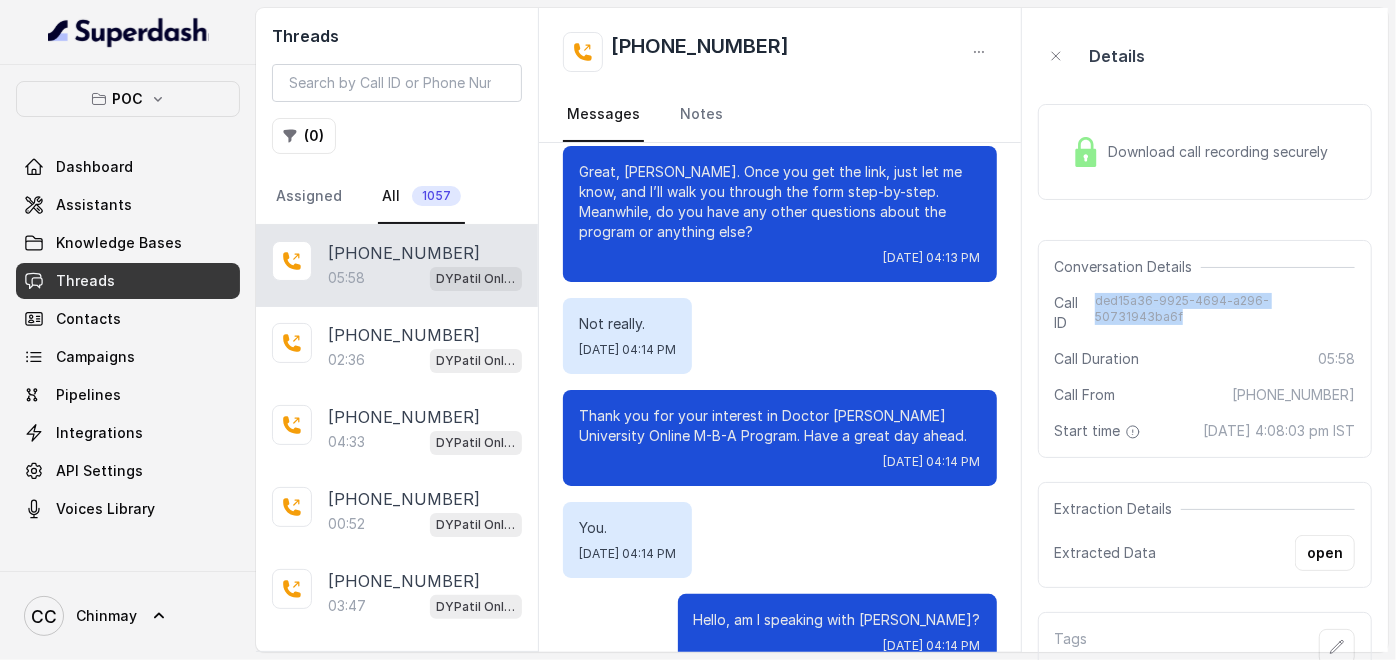drag, startPoint x: 1361, startPoint y: 300, endPoint x: 1108, endPoint y: 309, distance: 253.16003 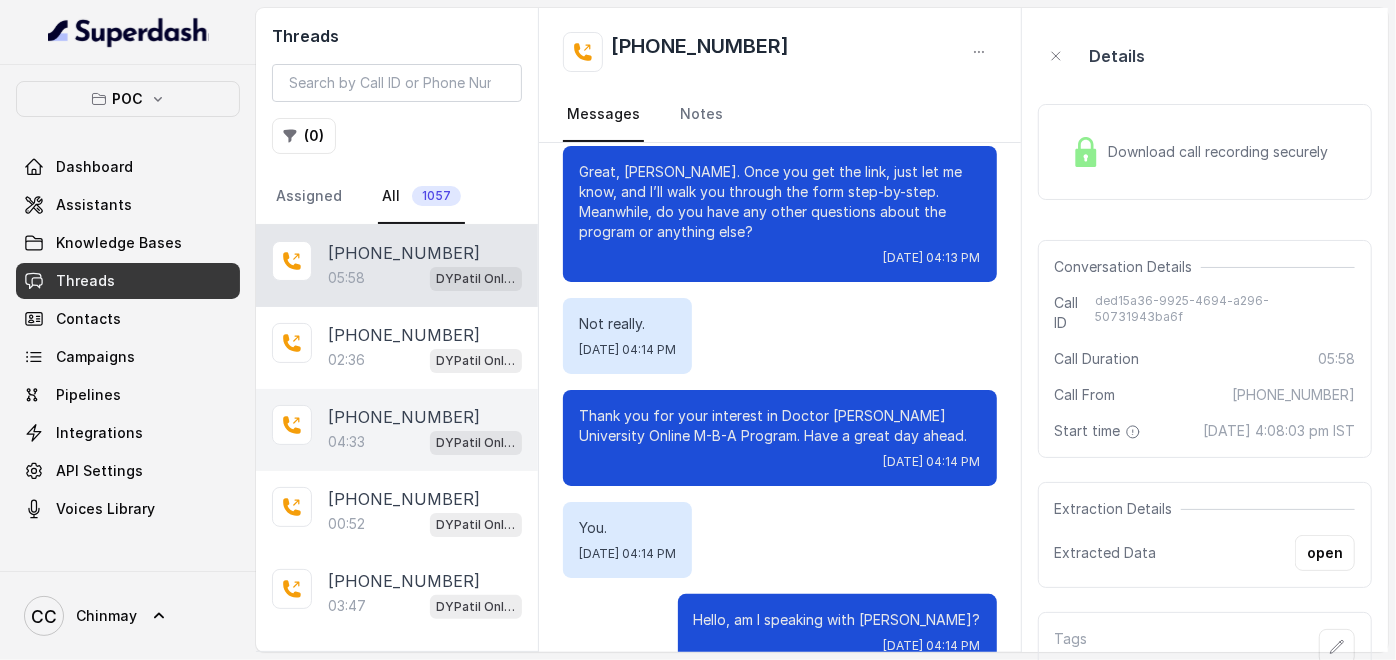 click on "04:33 DYPatil Online MBA" at bounding box center (425, 442) 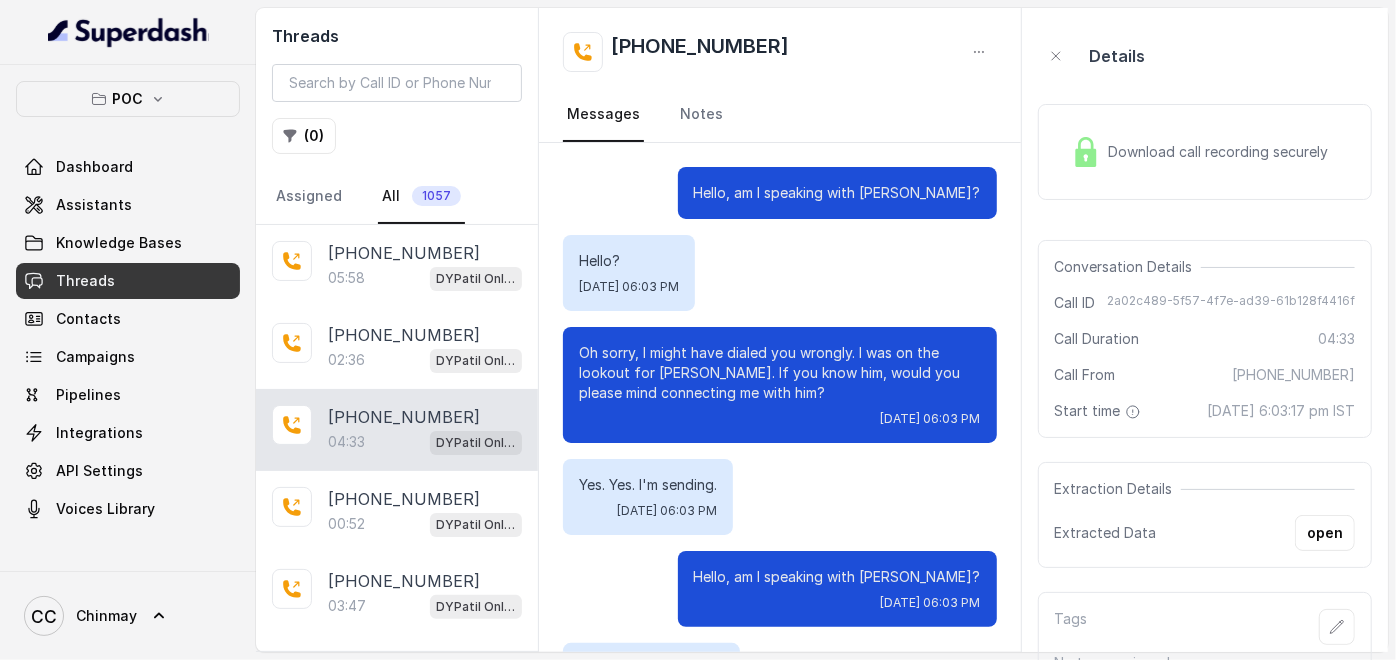 scroll, scrollTop: 4141, scrollLeft: 0, axis: vertical 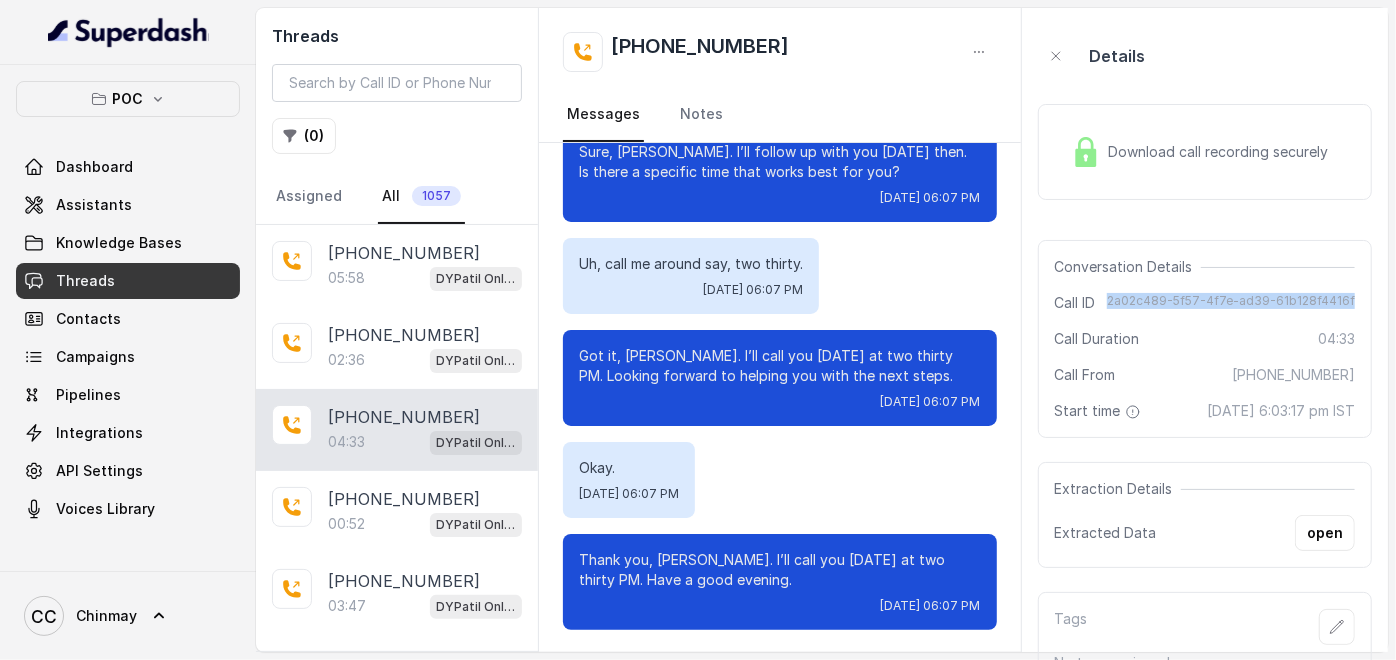 drag, startPoint x: 1357, startPoint y: 304, endPoint x: 1122, endPoint y: 302, distance: 235.00851 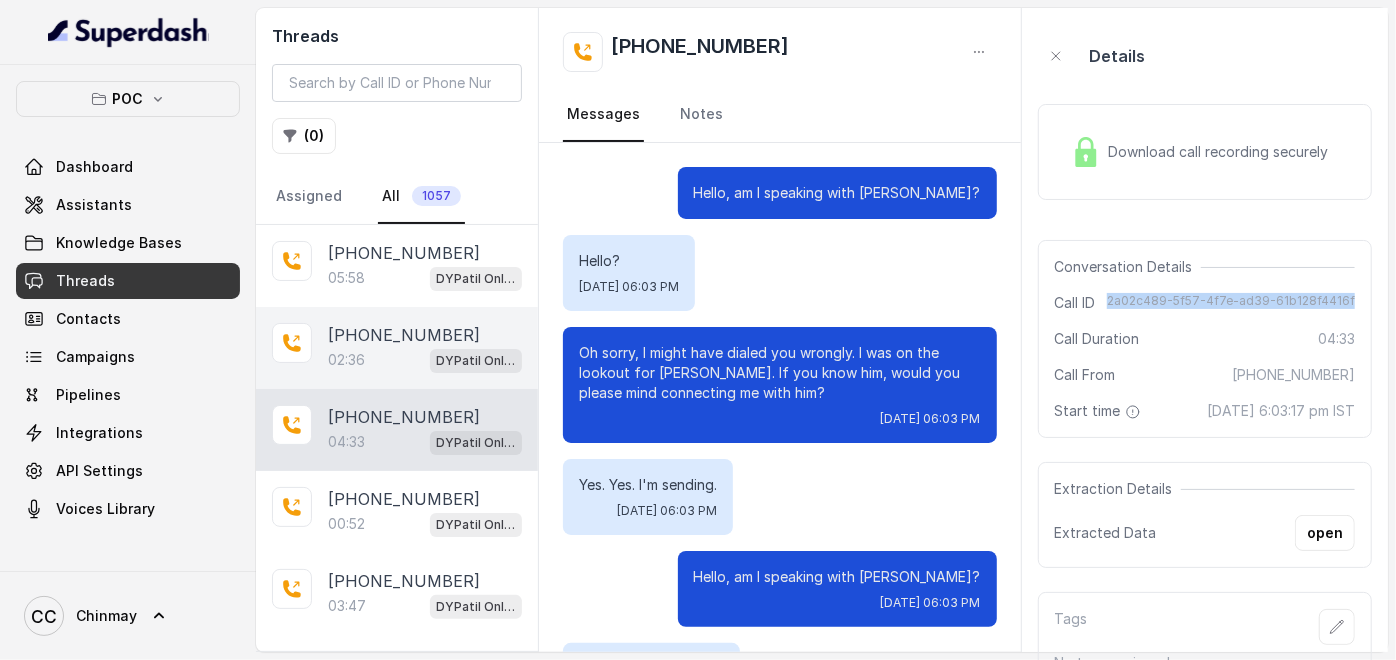 scroll, scrollTop: 0, scrollLeft: 0, axis: both 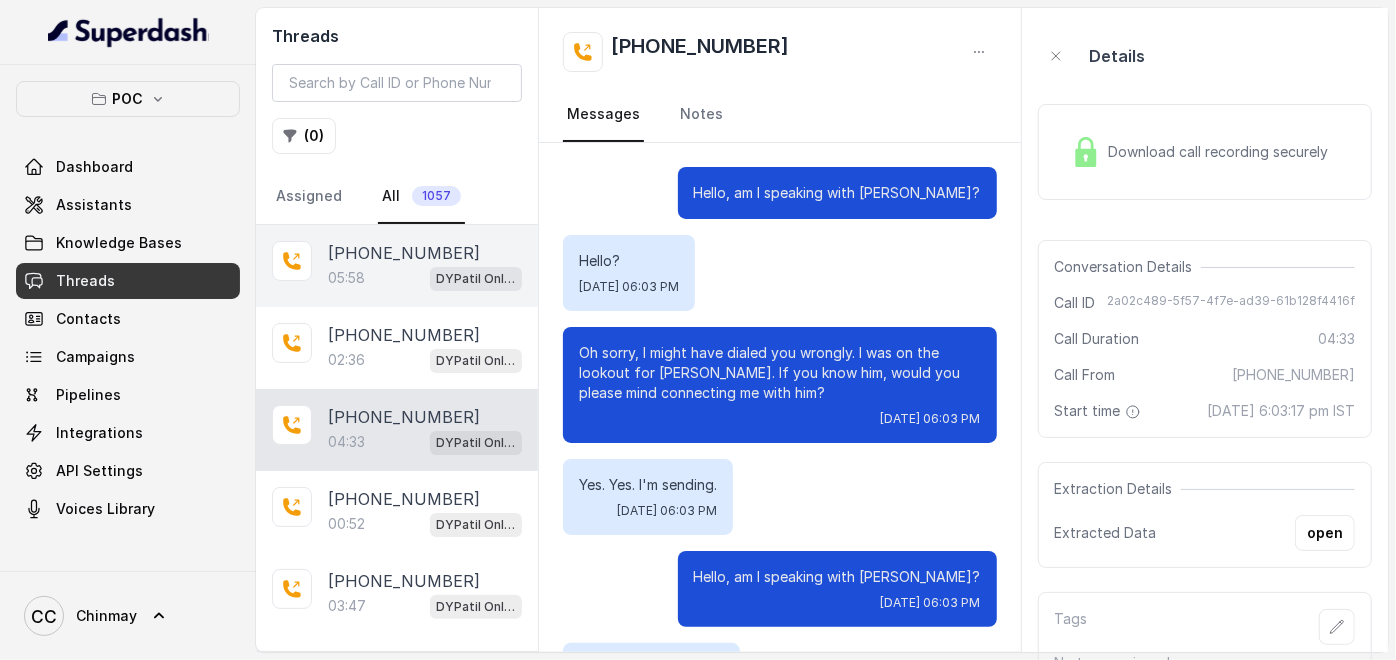 click on "05:58" at bounding box center [346, 278] 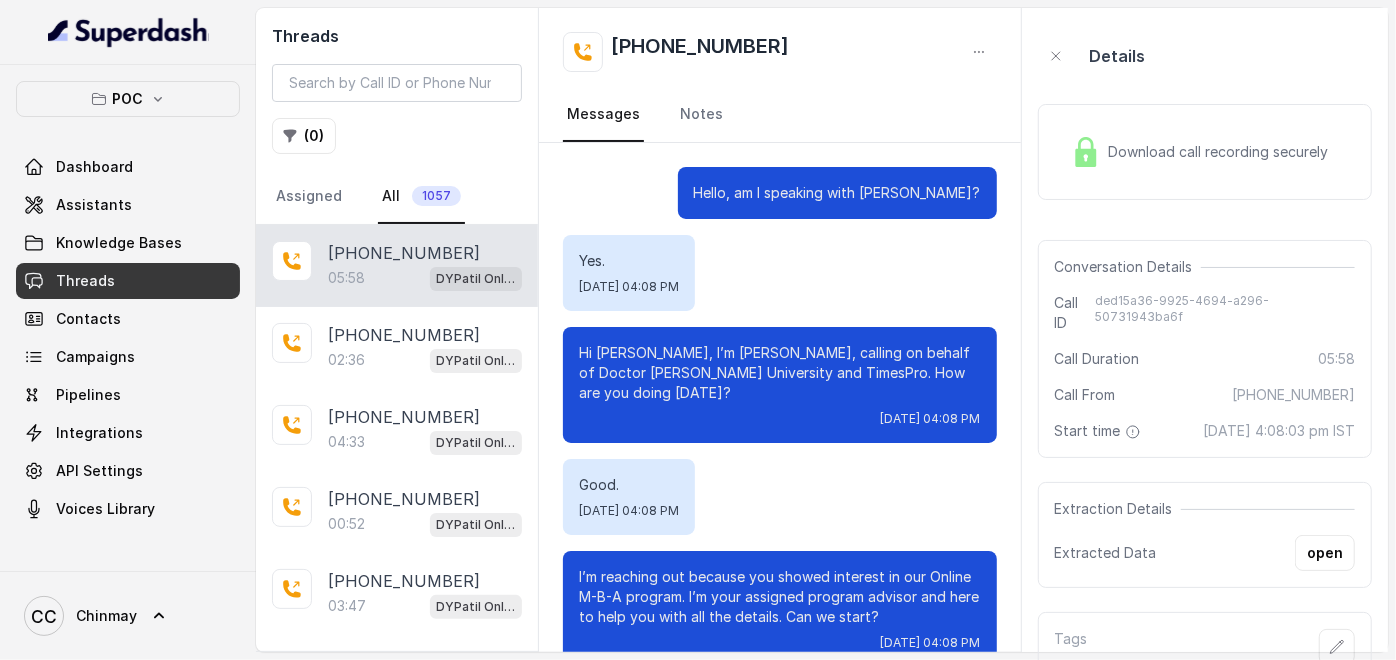 scroll, scrollTop: 5437, scrollLeft: 0, axis: vertical 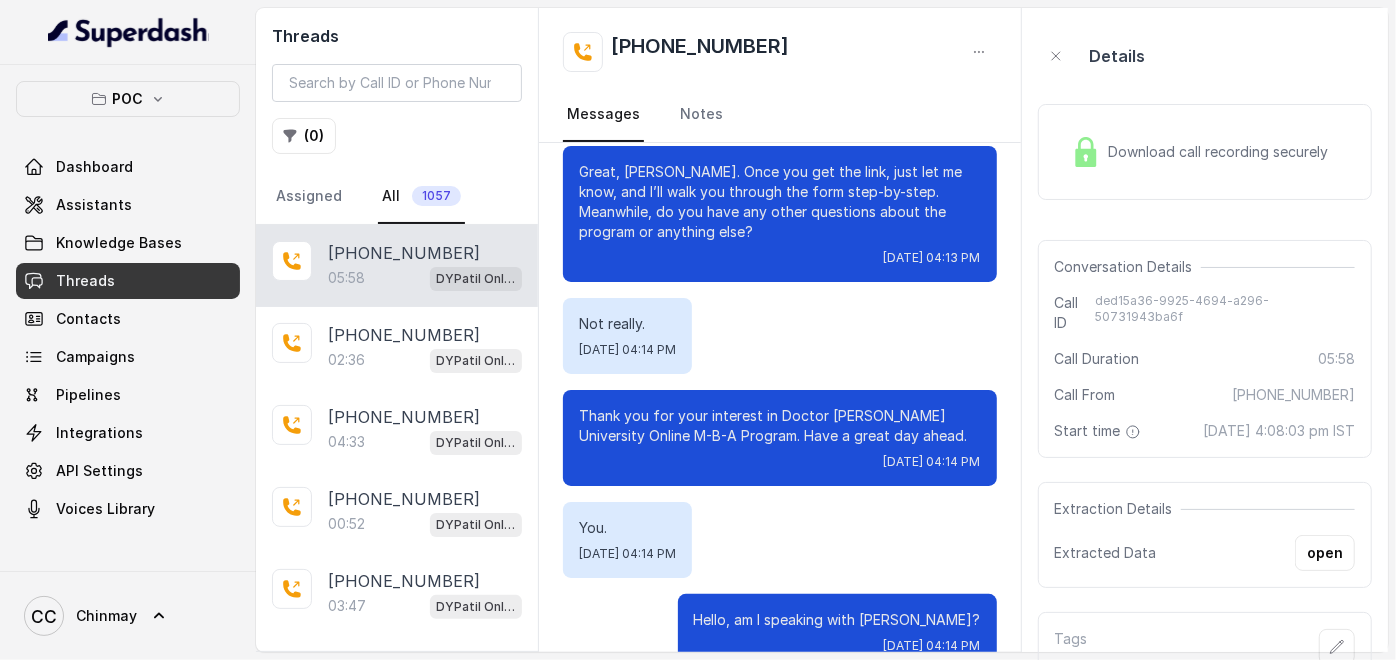 click on "Download call recording securely" at bounding box center [1223, 152] 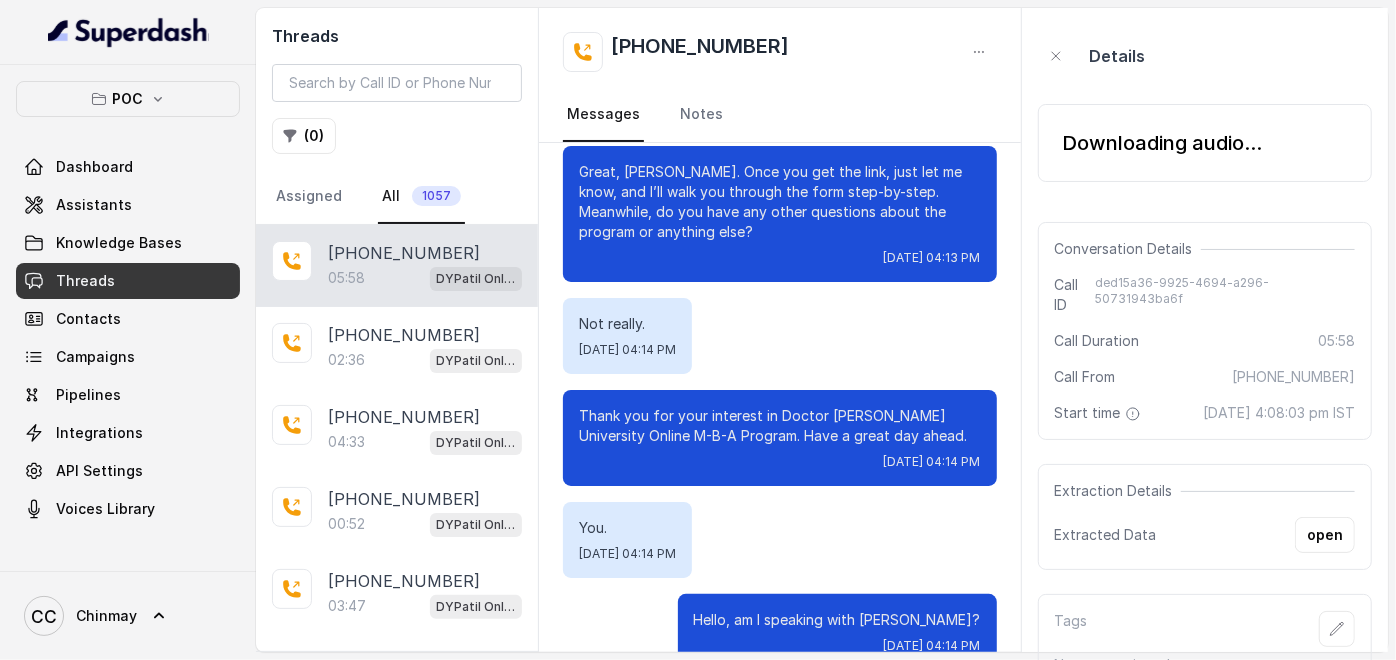 scroll, scrollTop: 5517, scrollLeft: 0, axis: vertical 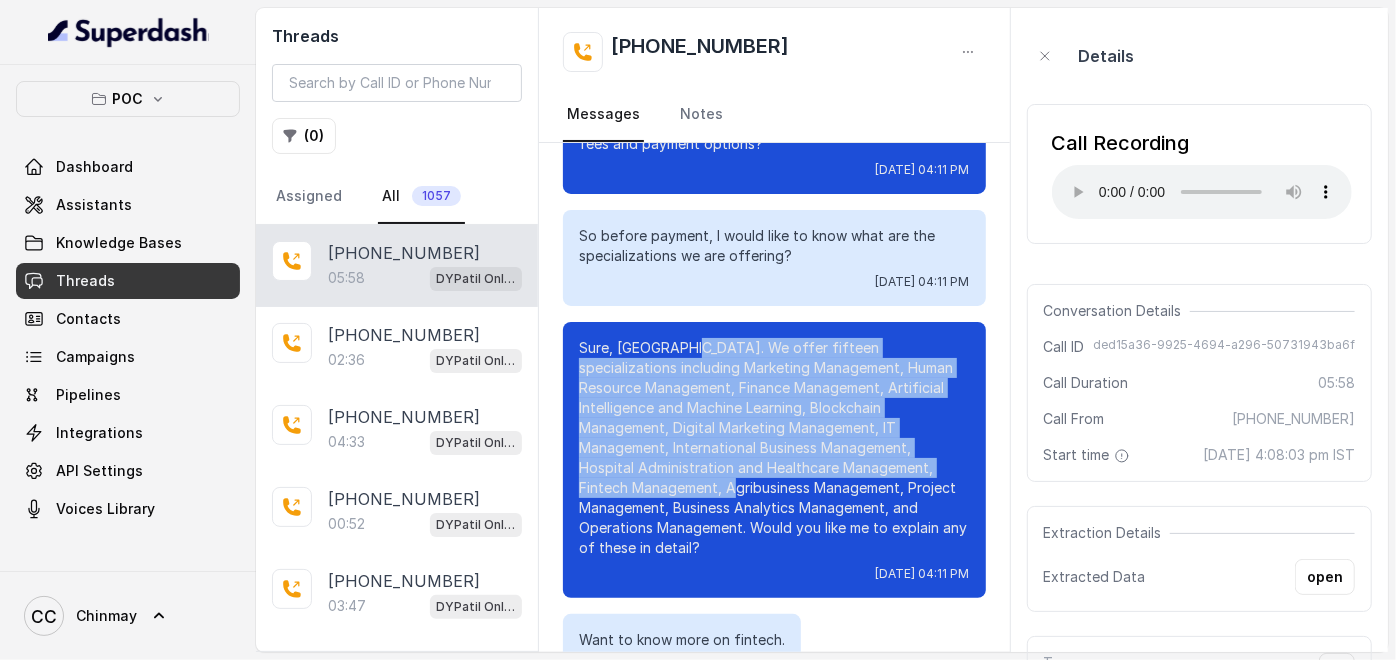 drag, startPoint x: 691, startPoint y: 362, endPoint x: 900, endPoint y: 491, distance: 245.60538 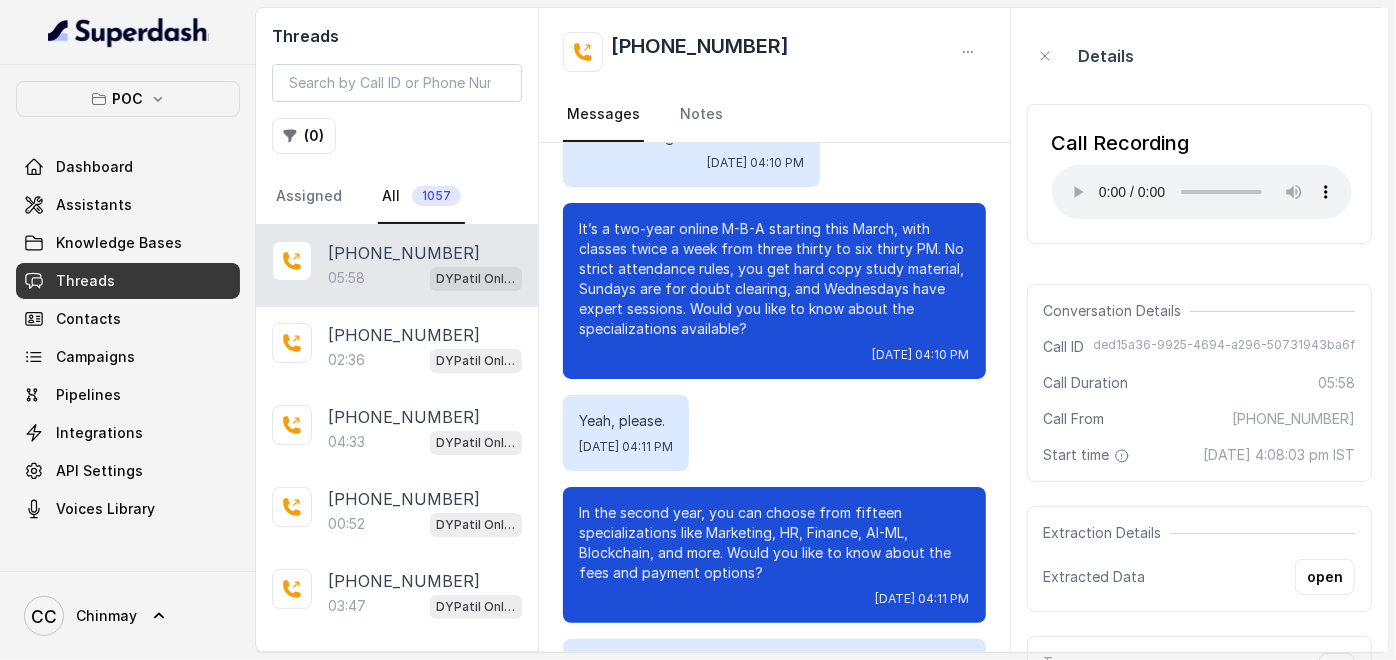 scroll, scrollTop: 3072, scrollLeft: 0, axis: vertical 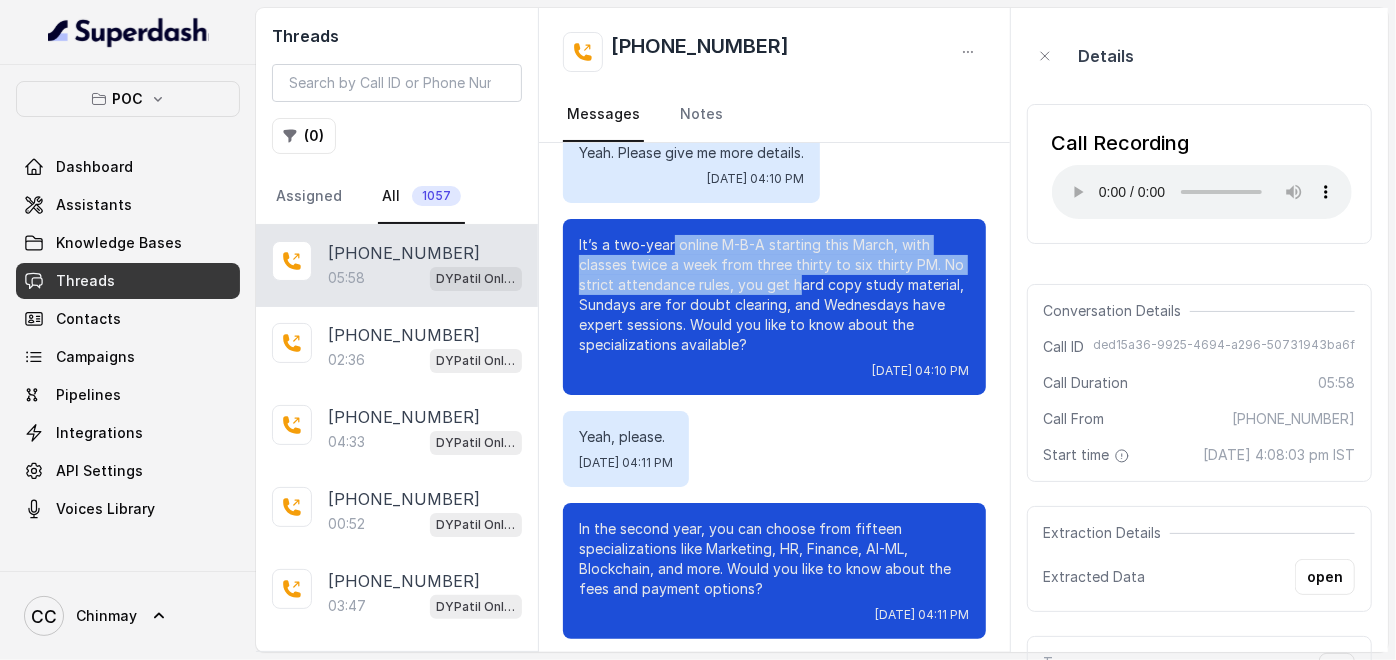 drag, startPoint x: 673, startPoint y: 258, endPoint x: 820, endPoint y: 308, distance: 155.27074 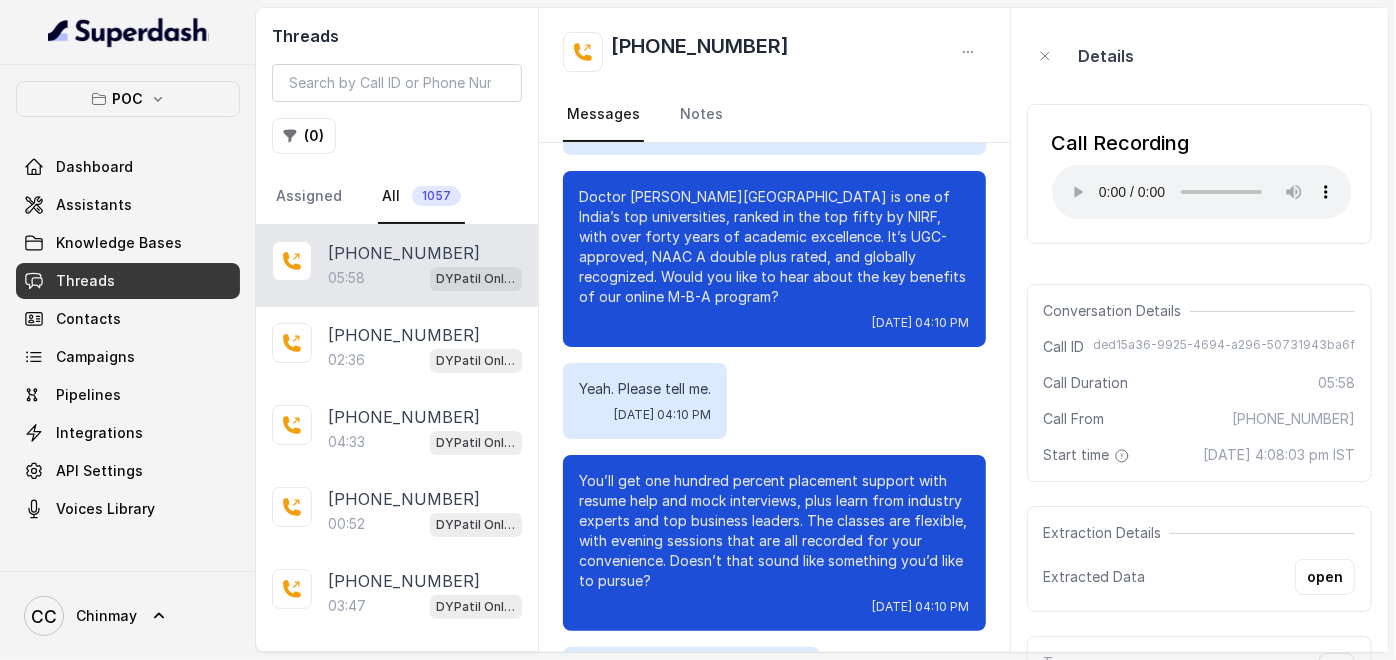 scroll, scrollTop: 2405, scrollLeft: 0, axis: vertical 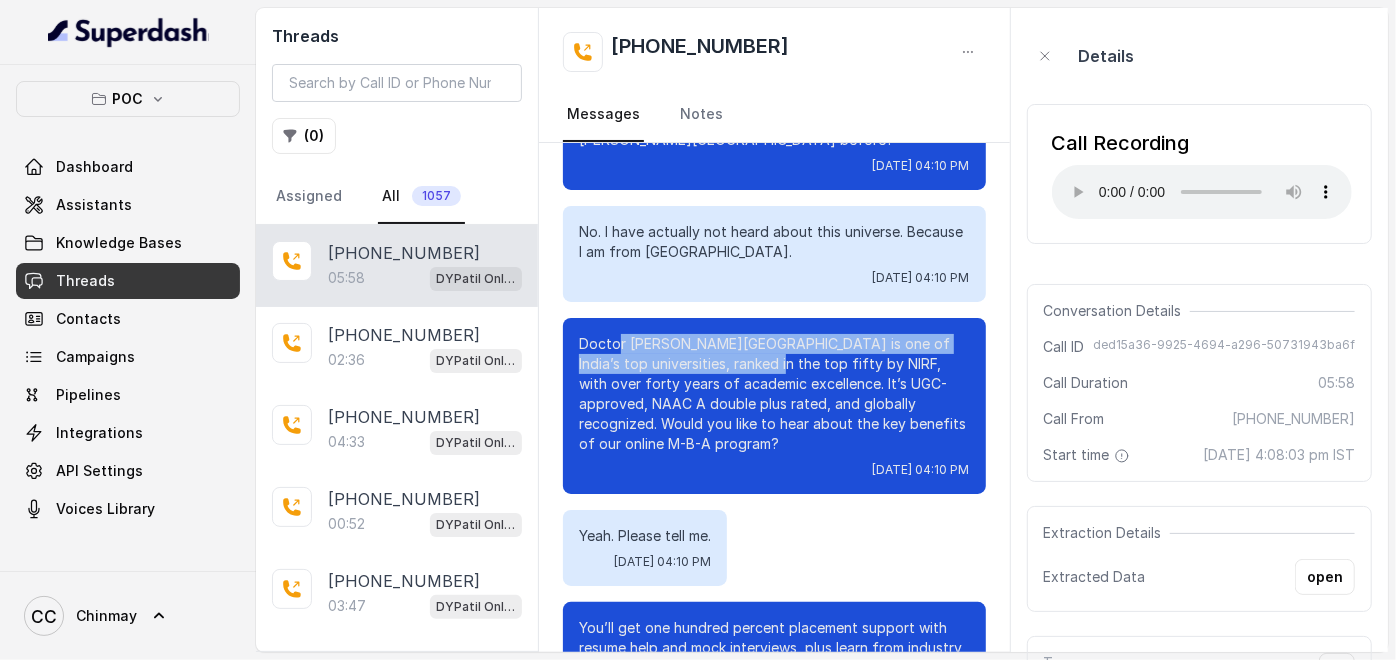 drag, startPoint x: 645, startPoint y: 357, endPoint x: 771, endPoint y: 375, distance: 127.27922 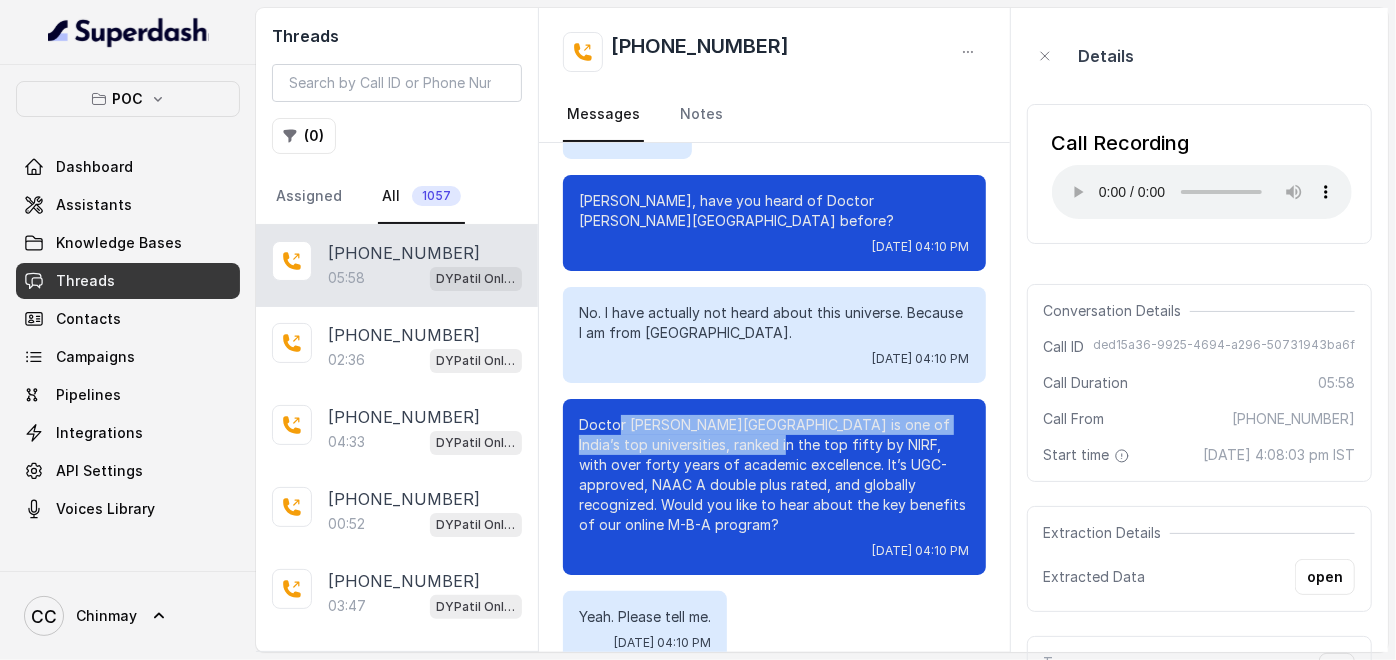scroll, scrollTop: 2294, scrollLeft: 0, axis: vertical 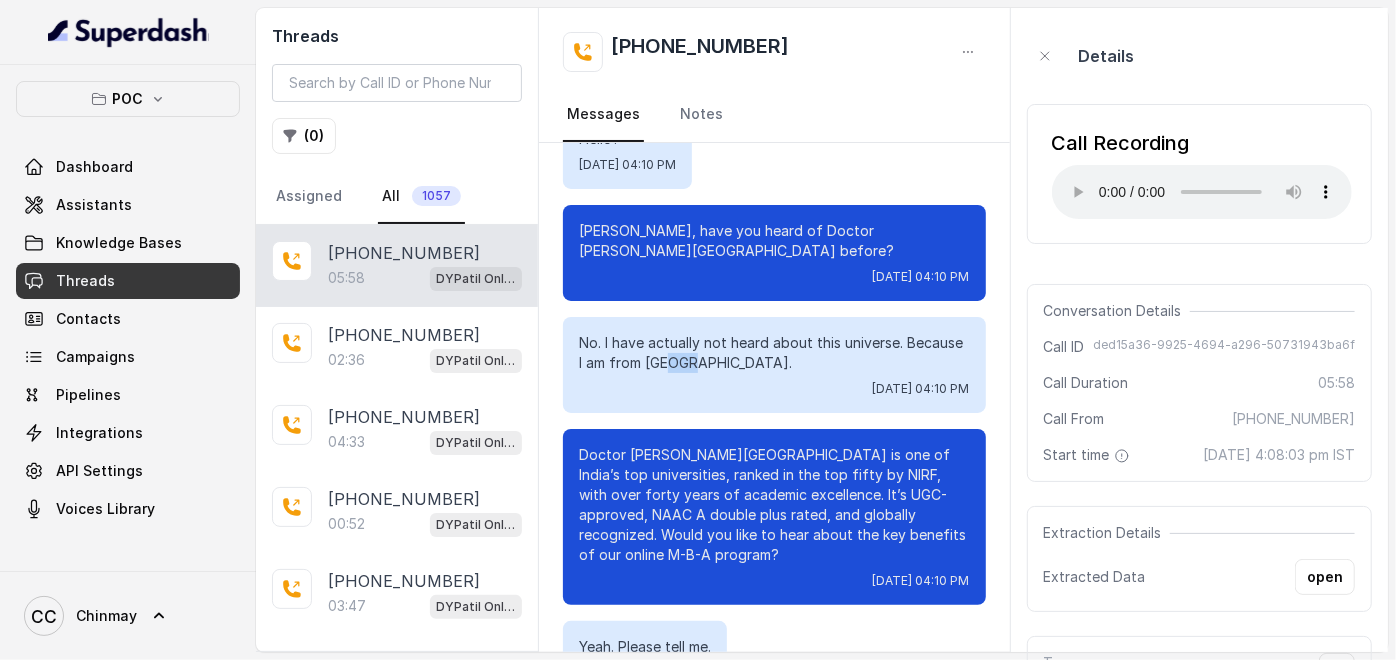 drag, startPoint x: 738, startPoint y: 369, endPoint x: 760, endPoint y: 376, distance: 23.086792 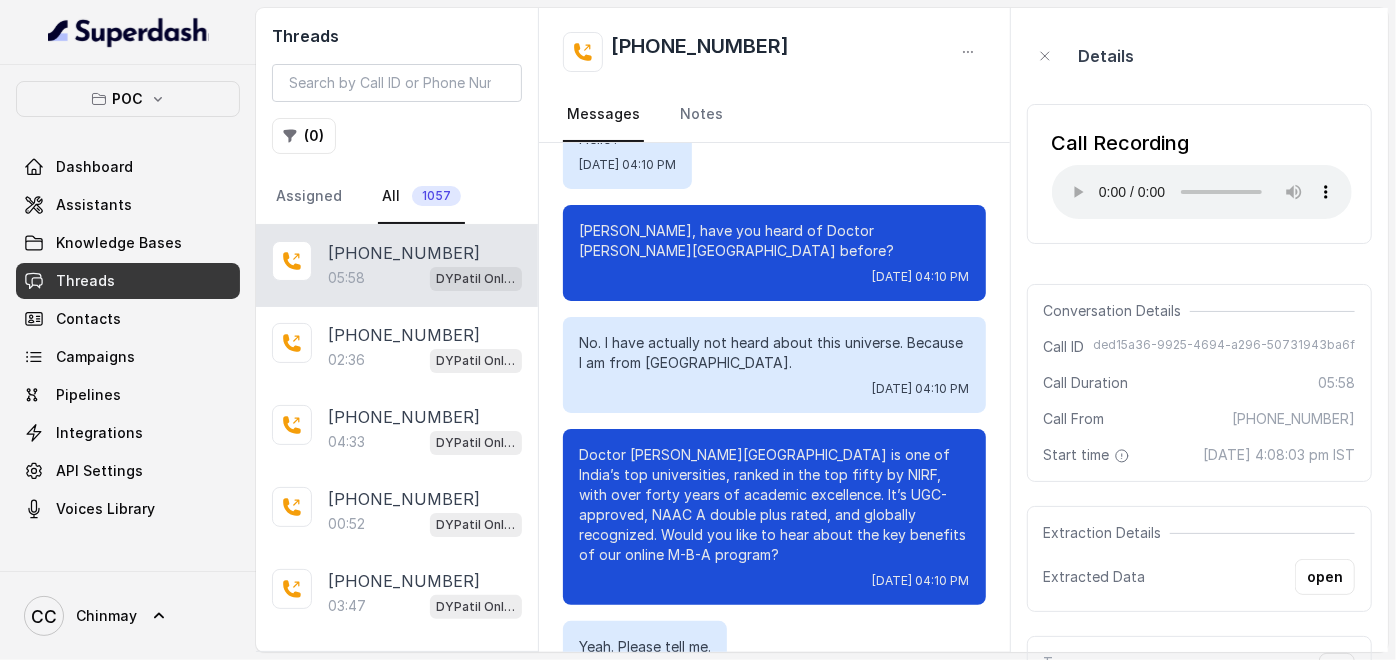 drag, startPoint x: 760, startPoint y: 376, endPoint x: 801, endPoint y: 528, distance: 157.43253 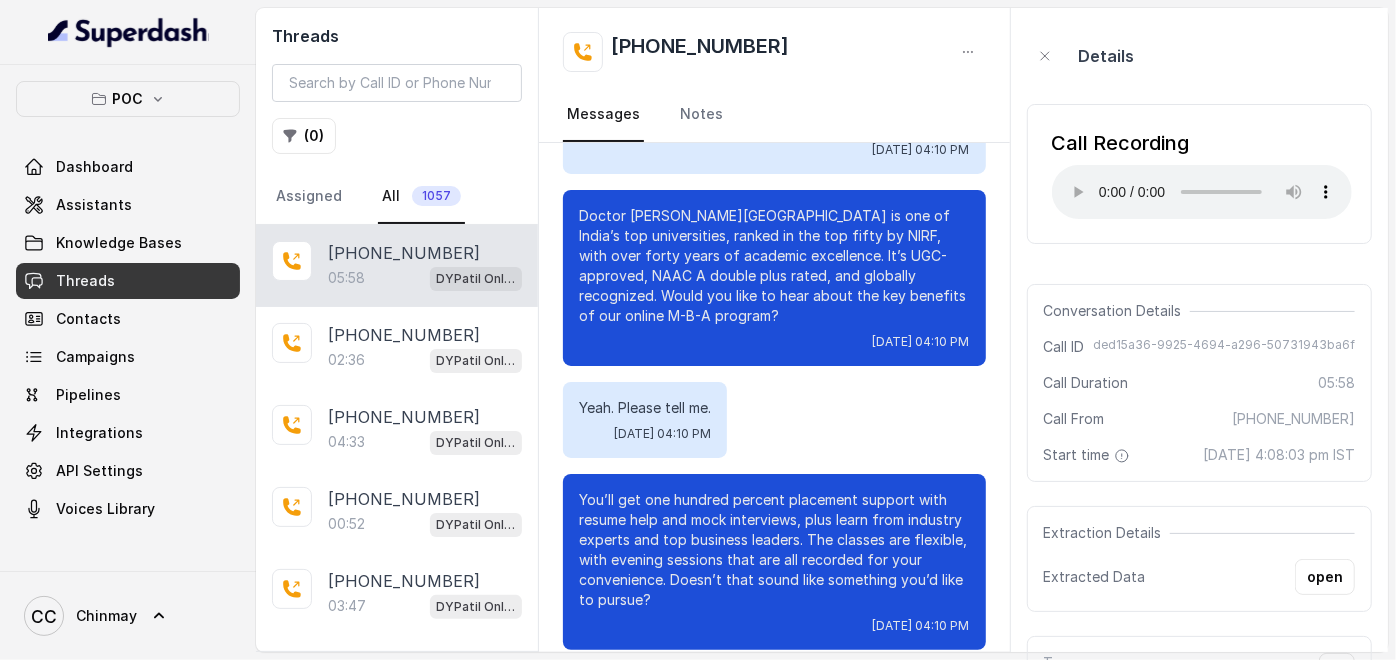 scroll, scrollTop: 2628, scrollLeft: 0, axis: vertical 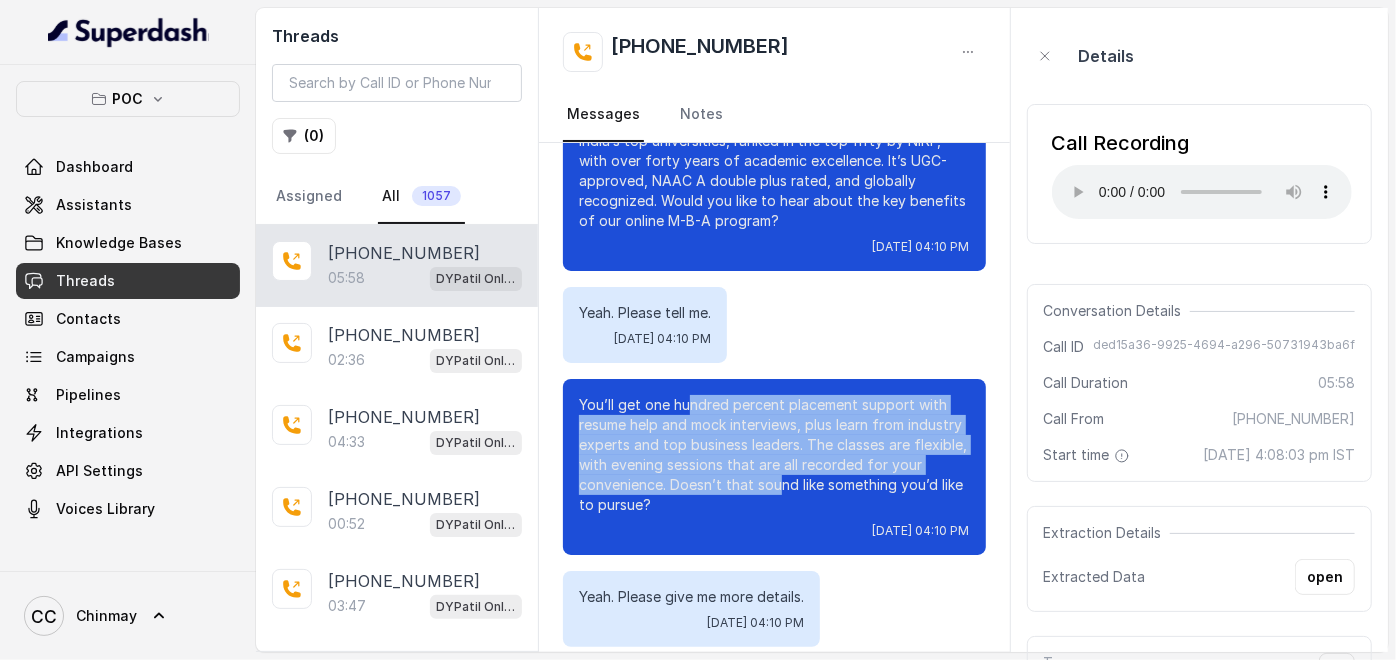 drag, startPoint x: 687, startPoint y: 433, endPoint x: 834, endPoint y: 496, distance: 159.93123 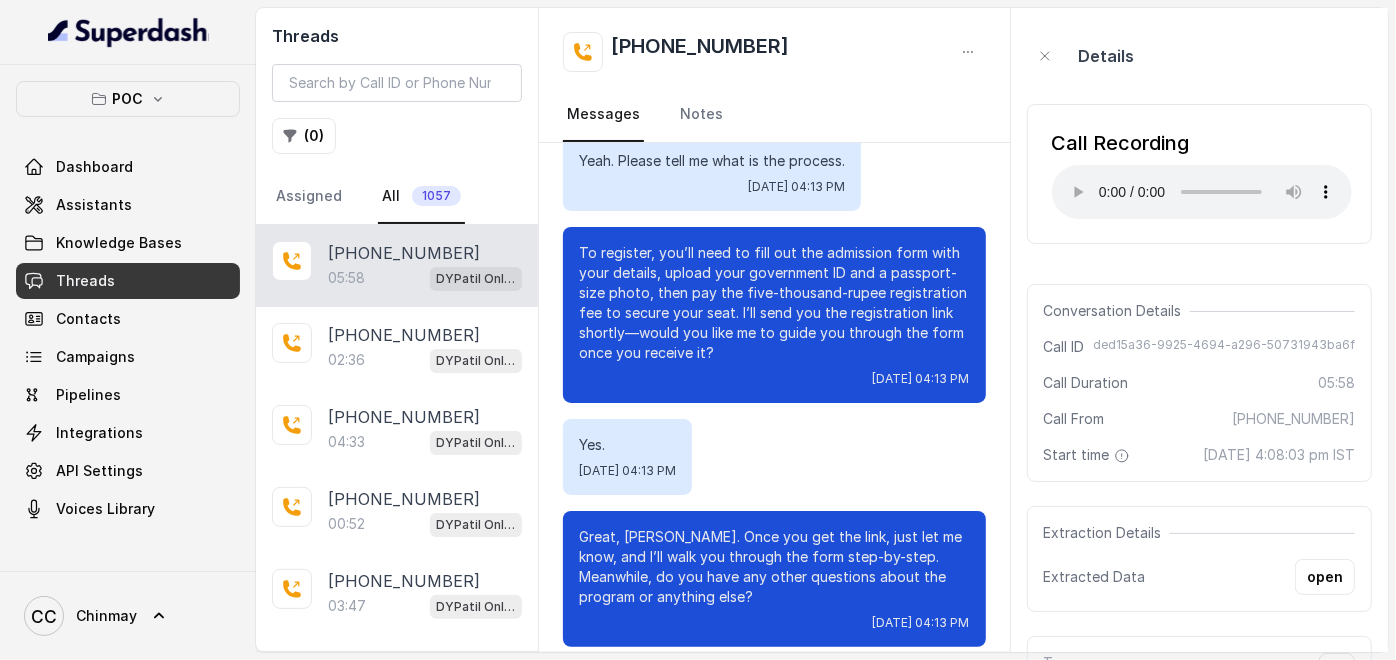 scroll, scrollTop: 5537, scrollLeft: 0, axis: vertical 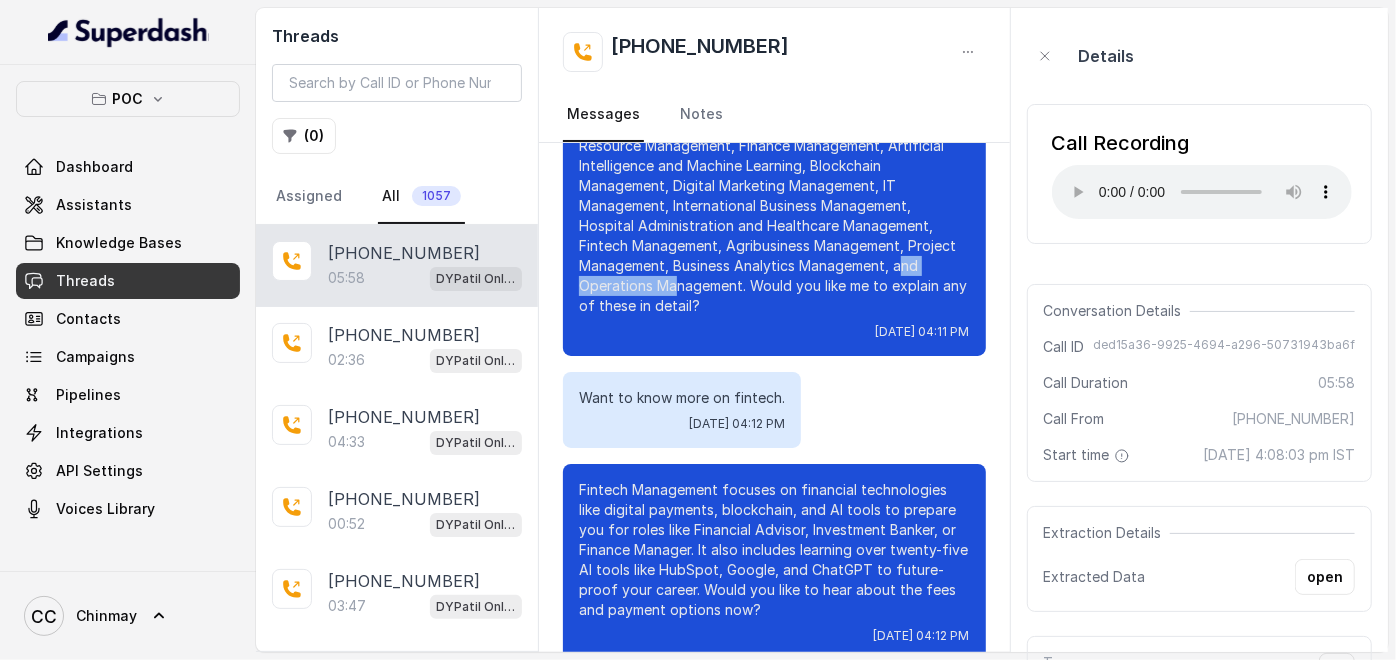 drag, startPoint x: 751, startPoint y: 286, endPoint x: 877, endPoint y: 285, distance: 126.00397 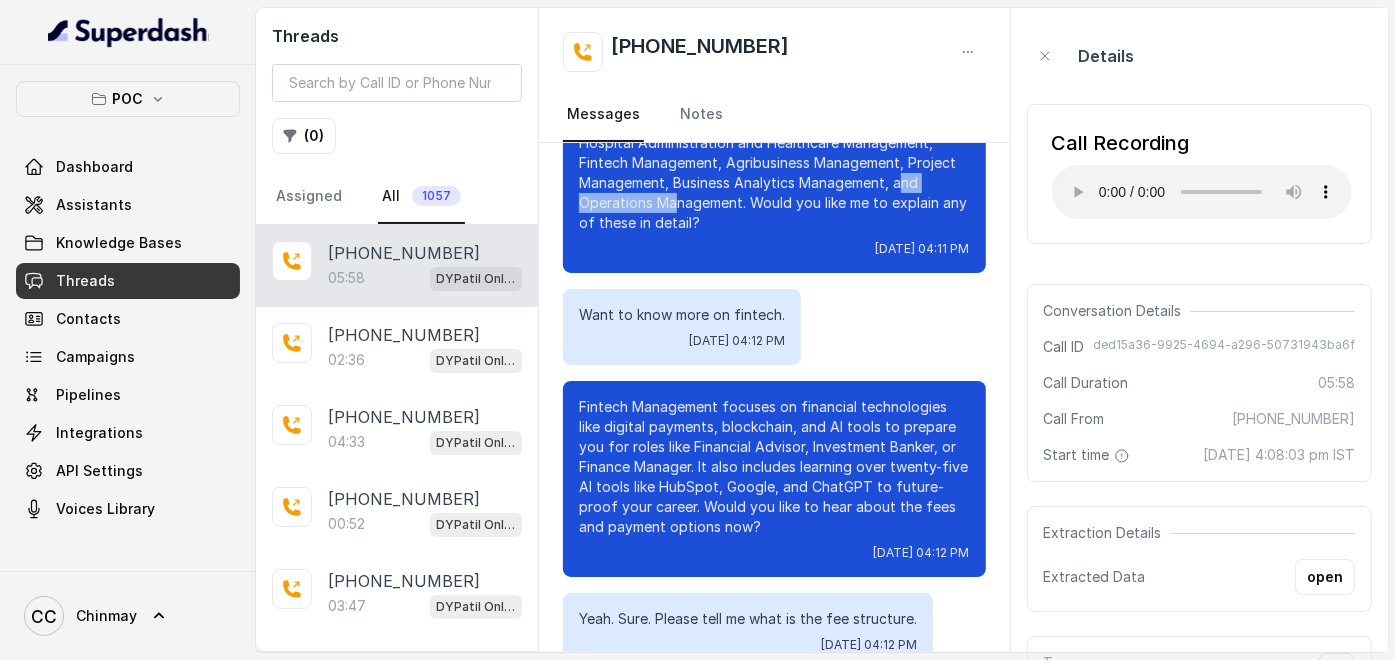 scroll, scrollTop: 3981, scrollLeft: 0, axis: vertical 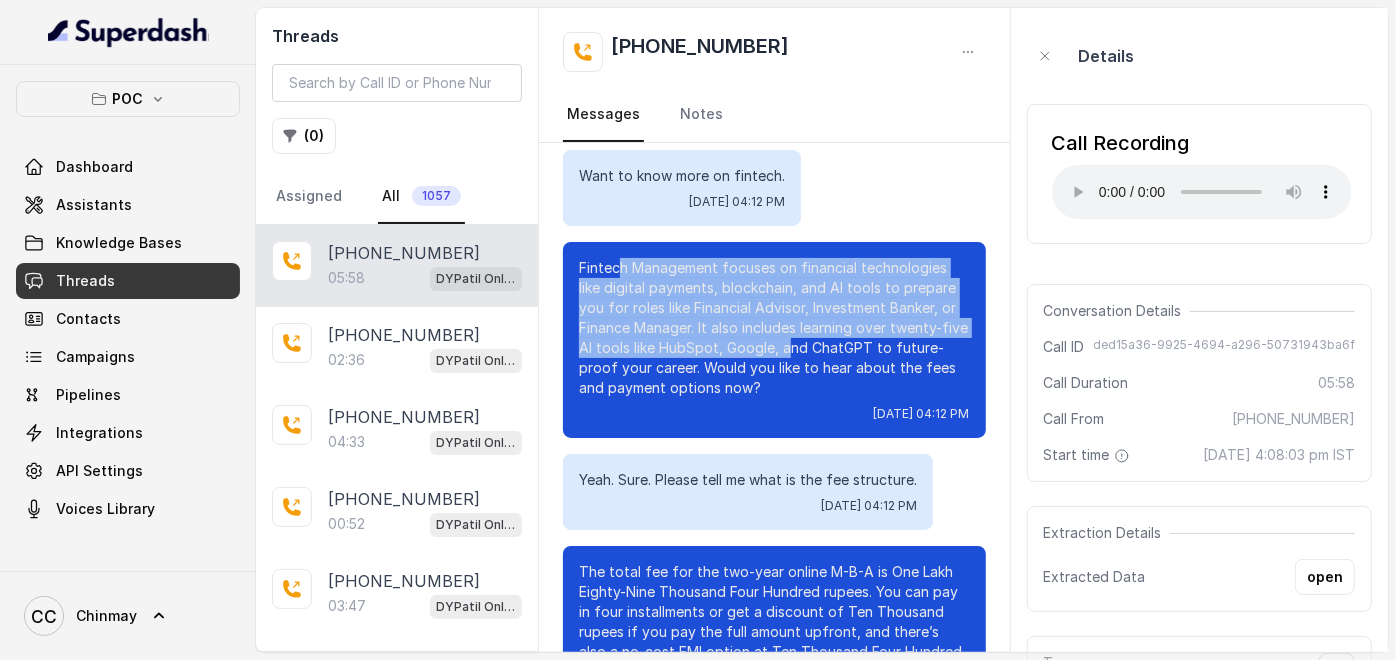 drag, startPoint x: 618, startPoint y: 263, endPoint x: 864, endPoint y: 355, distance: 262.64044 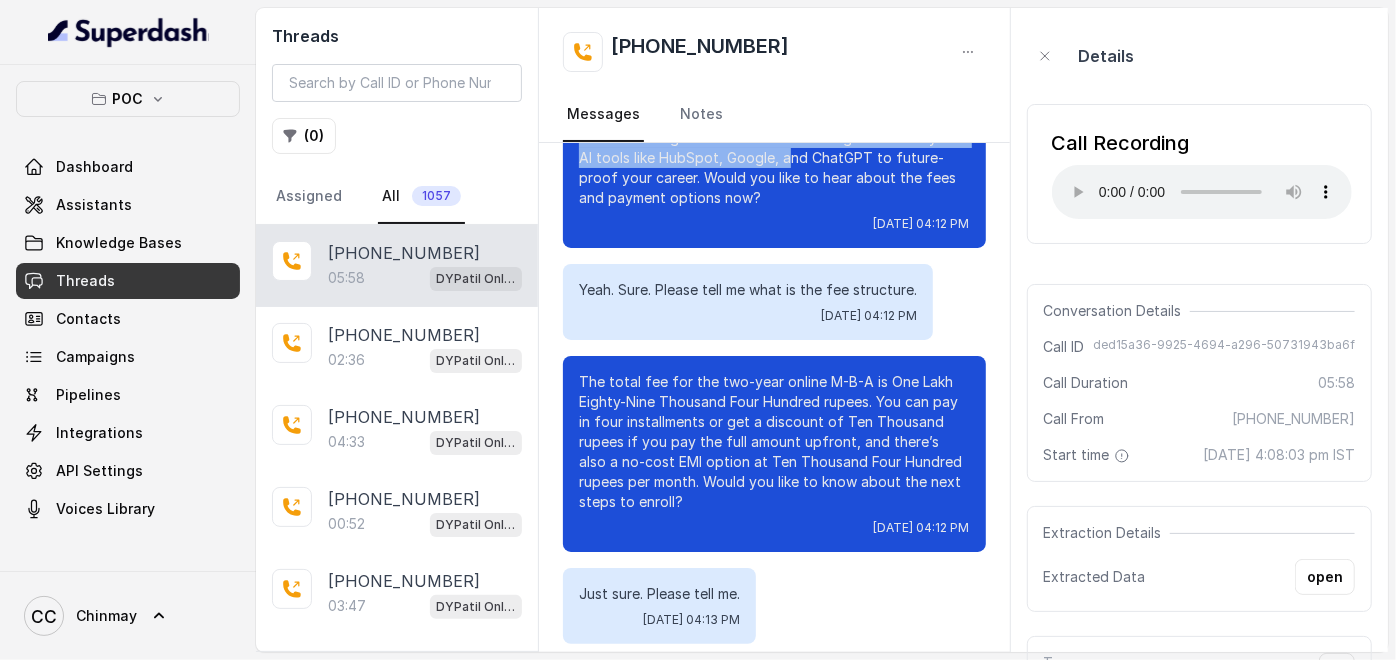 scroll, scrollTop: 4203, scrollLeft: 0, axis: vertical 